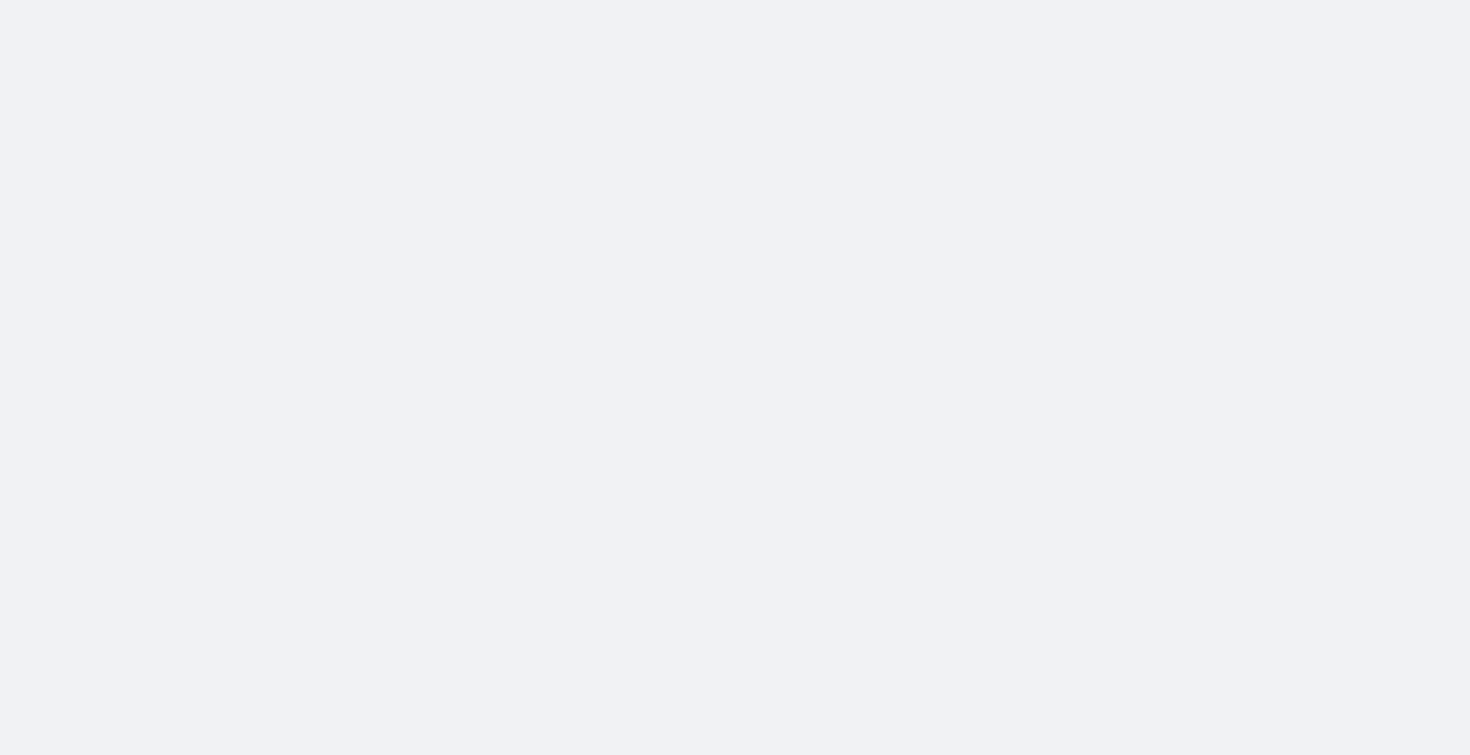 scroll, scrollTop: 0, scrollLeft: 0, axis: both 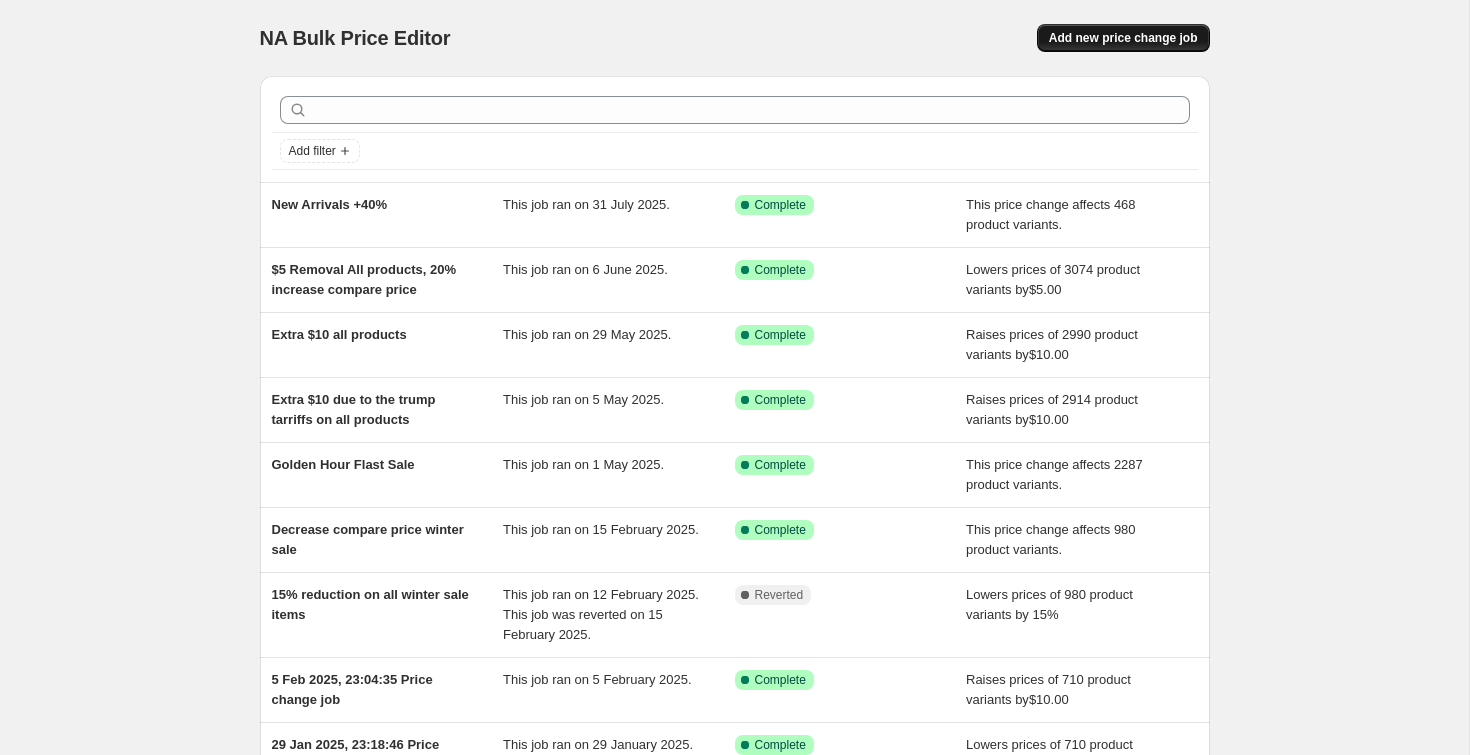click on "Add new price change job" at bounding box center [1123, 38] 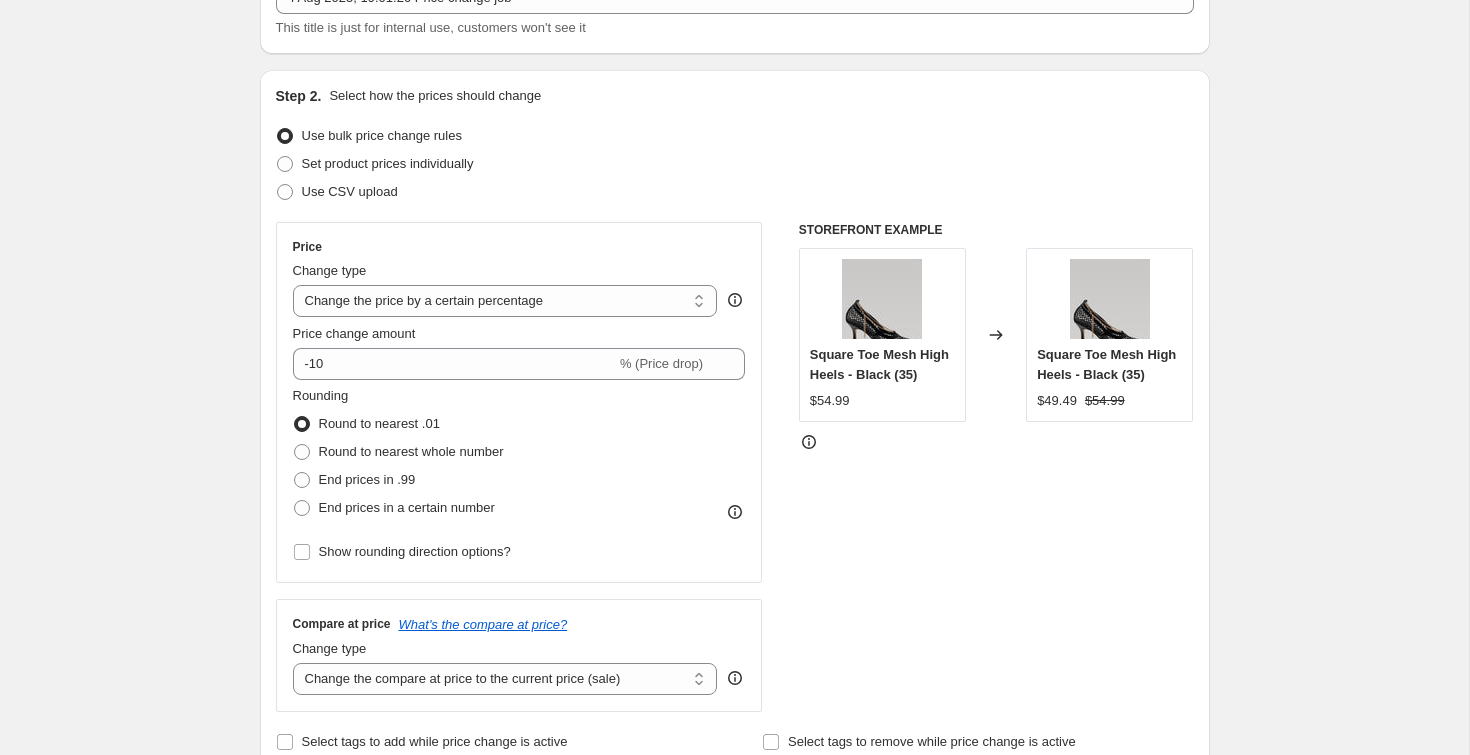 scroll, scrollTop: 168, scrollLeft: 0, axis: vertical 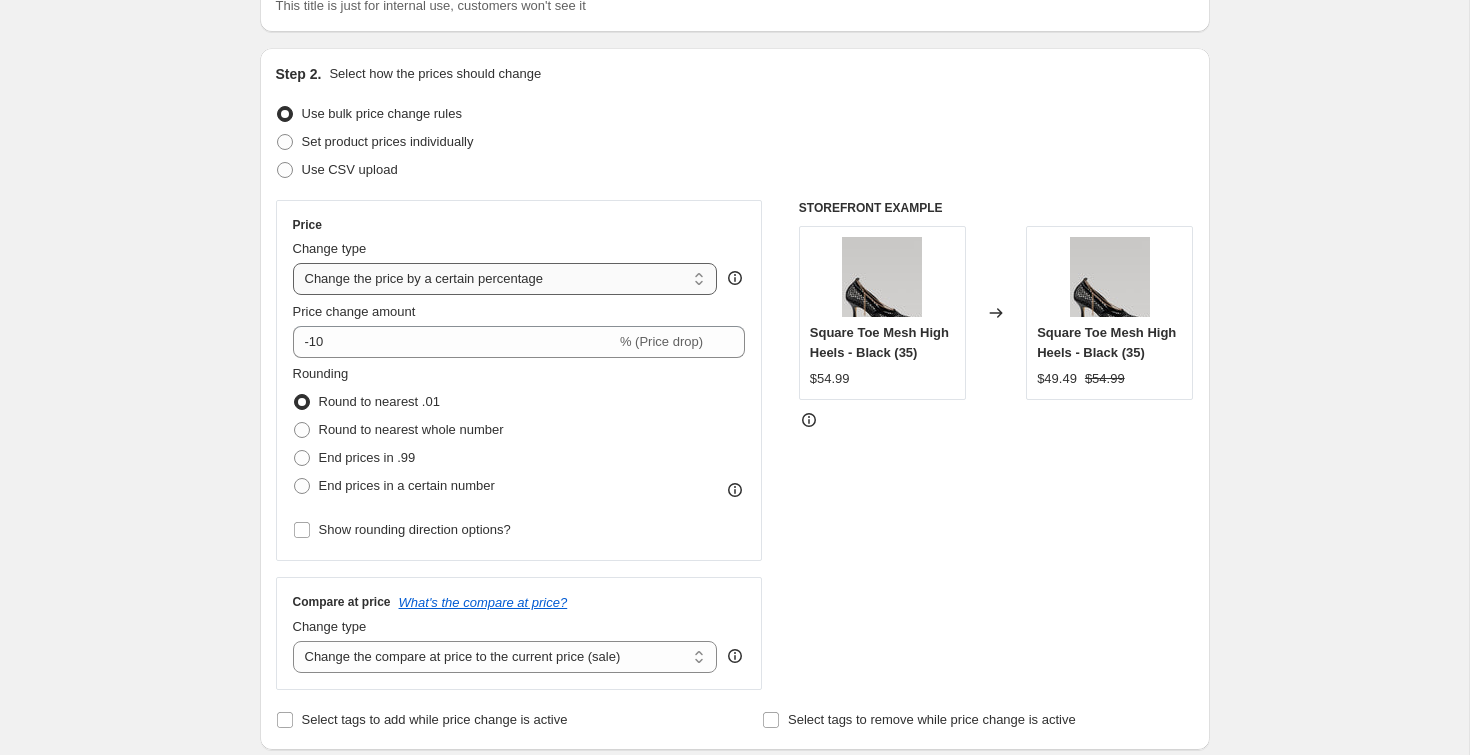 click on "Change the price to a certain amount Change the price by a certain amount Change the price by a certain percentage Change the price to the current compare at price (price before sale) Change the price by a certain amount relative to the compare at price Change the price by a certain percentage relative to the compare at price Don't change the price Change the price by a certain percentage relative to the cost per item Change price to certain cost margin" at bounding box center [505, 279] 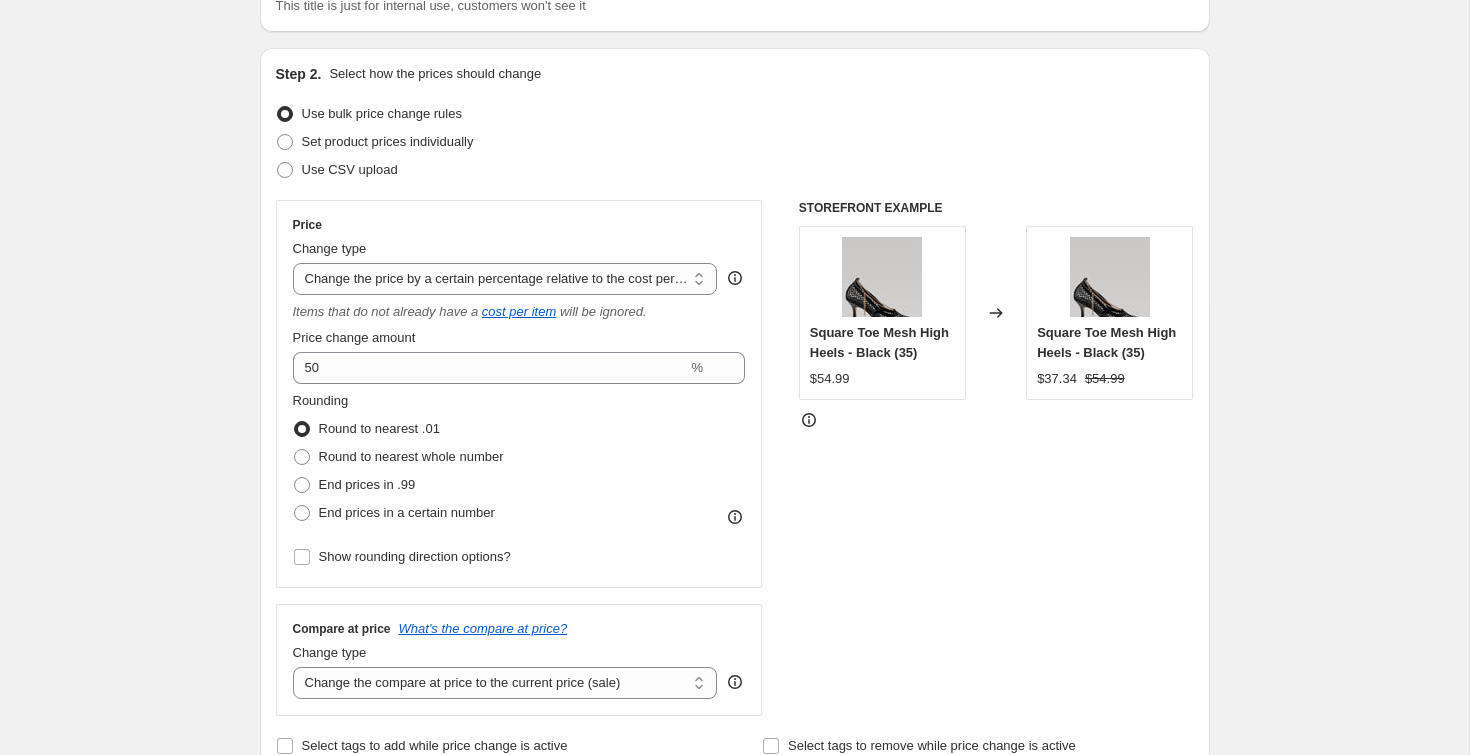 click on "Price change amount" at bounding box center (354, 337) 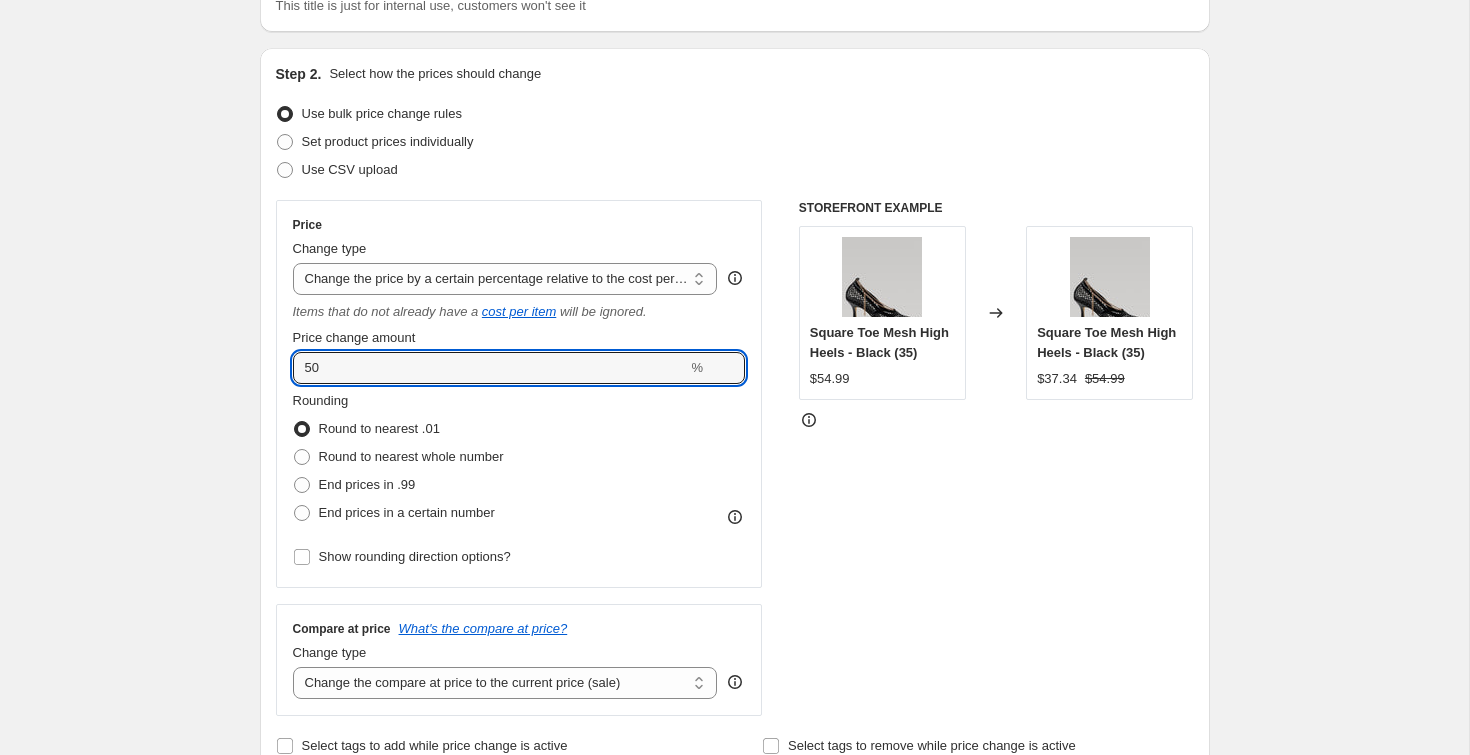 click on "50" at bounding box center (490, 368) 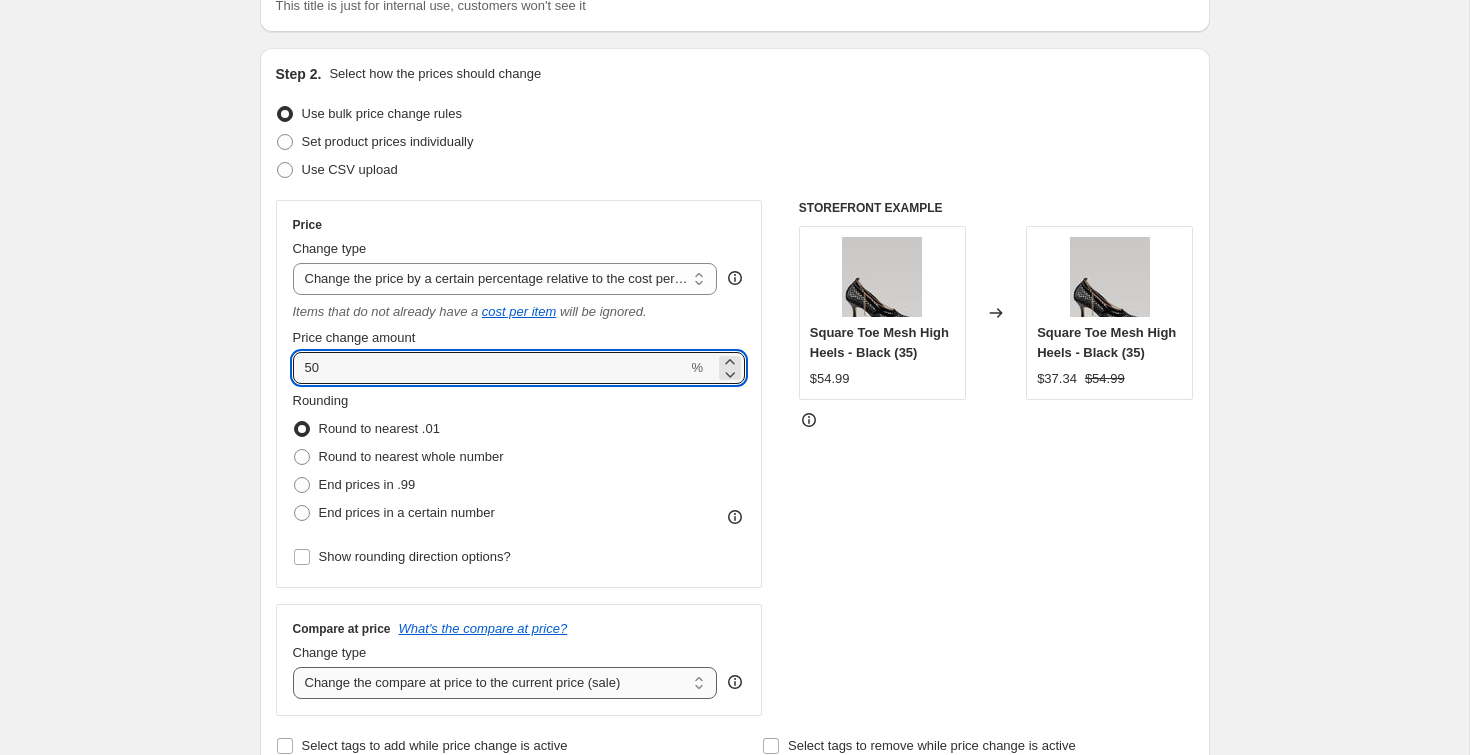 click on "Change the compare at price to the current price (sale) Change the compare at price to a certain amount Change the compare at price by a certain amount Change the compare at price by a certain percentage Change the compare at price by a certain amount relative to the actual price Change the compare at price by a certain percentage relative to the actual price Don't change the compare at price Remove the compare at price" at bounding box center (505, 683) 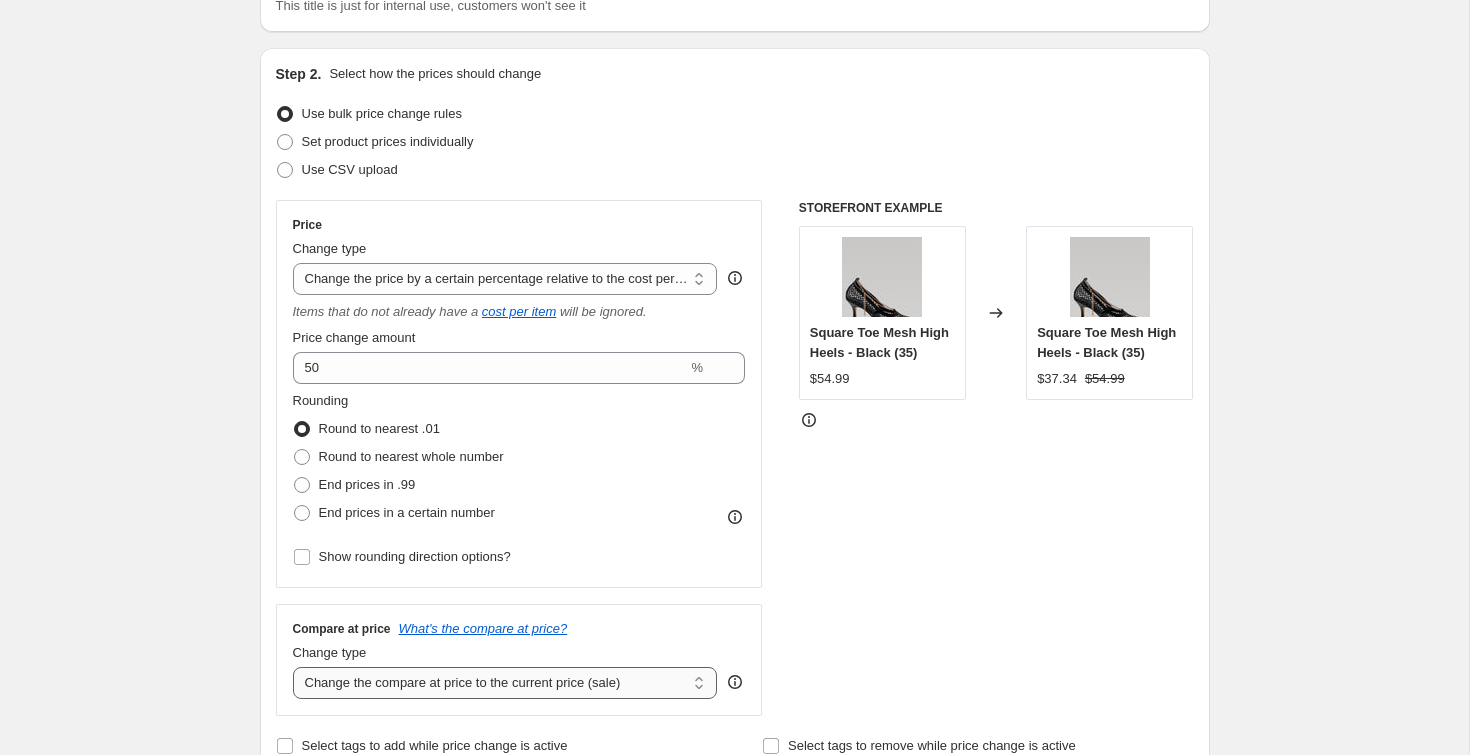 select on "no_change" 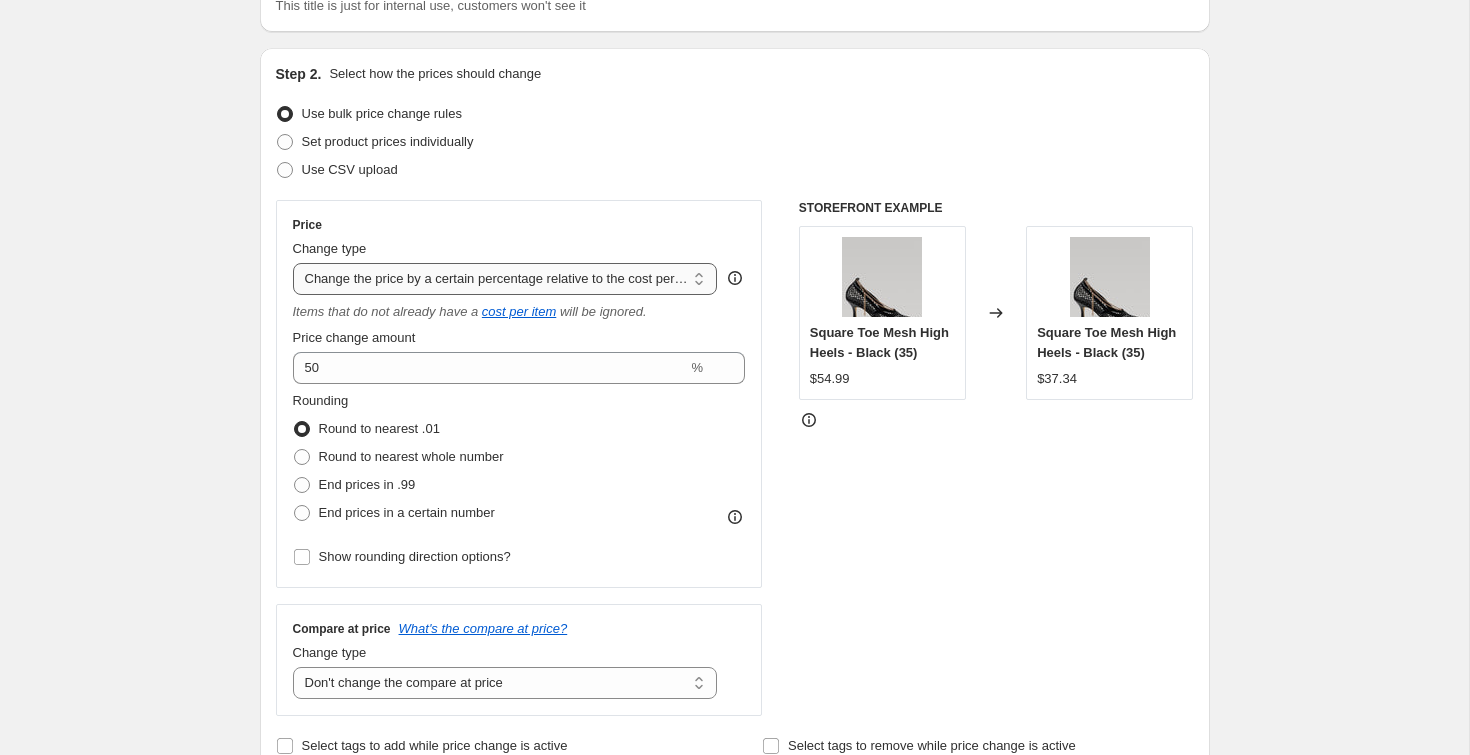 click on "Change the price to a certain amount Change the price by a certain amount Change the price by a certain percentage Change the price to the current compare at price (price before sale) Change the price by a certain amount relative to the compare at price Change the price by a certain percentage relative to the compare at price Don't change the price Change the price by a certain percentage relative to the cost per item Change price to certain cost margin" at bounding box center [505, 279] 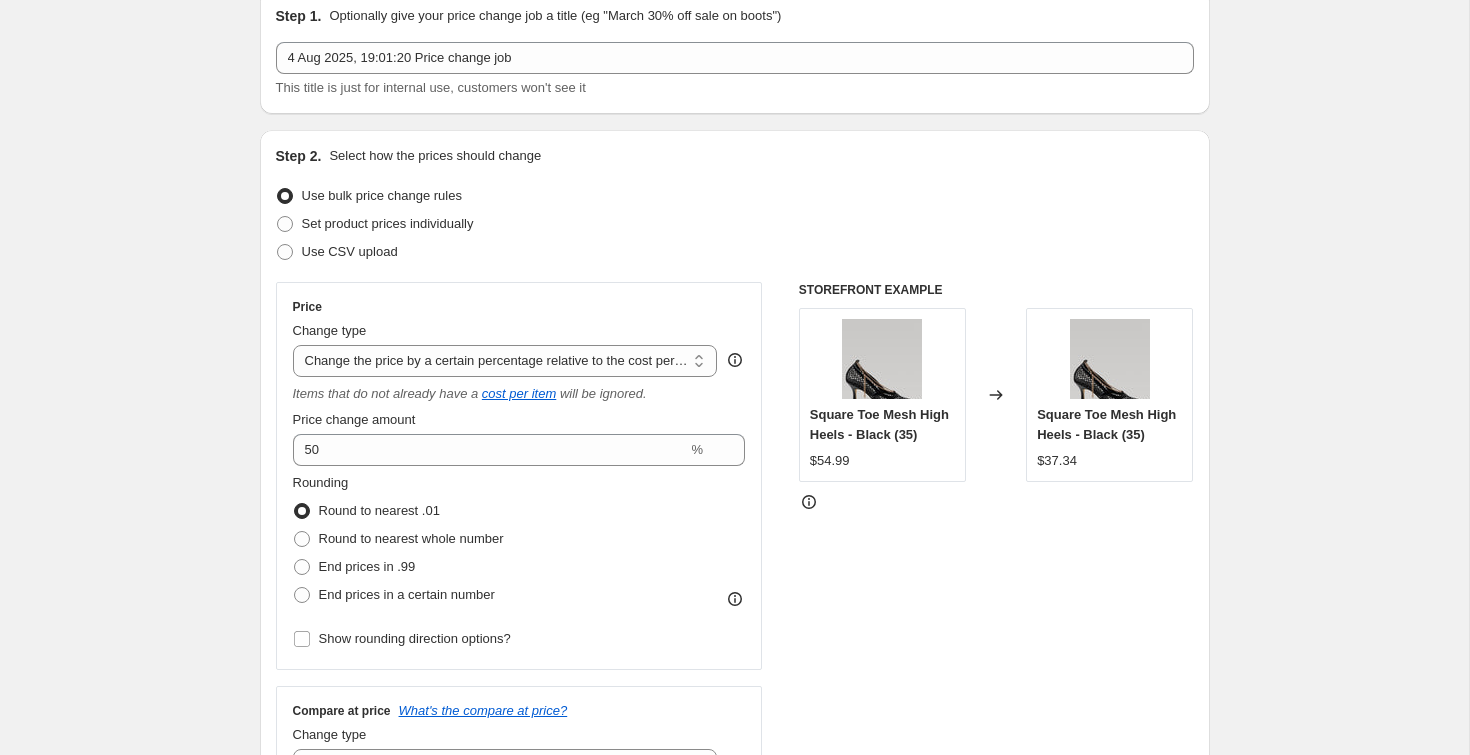 scroll, scrollTop: 59, scrollLeft: 0, axis: vertical 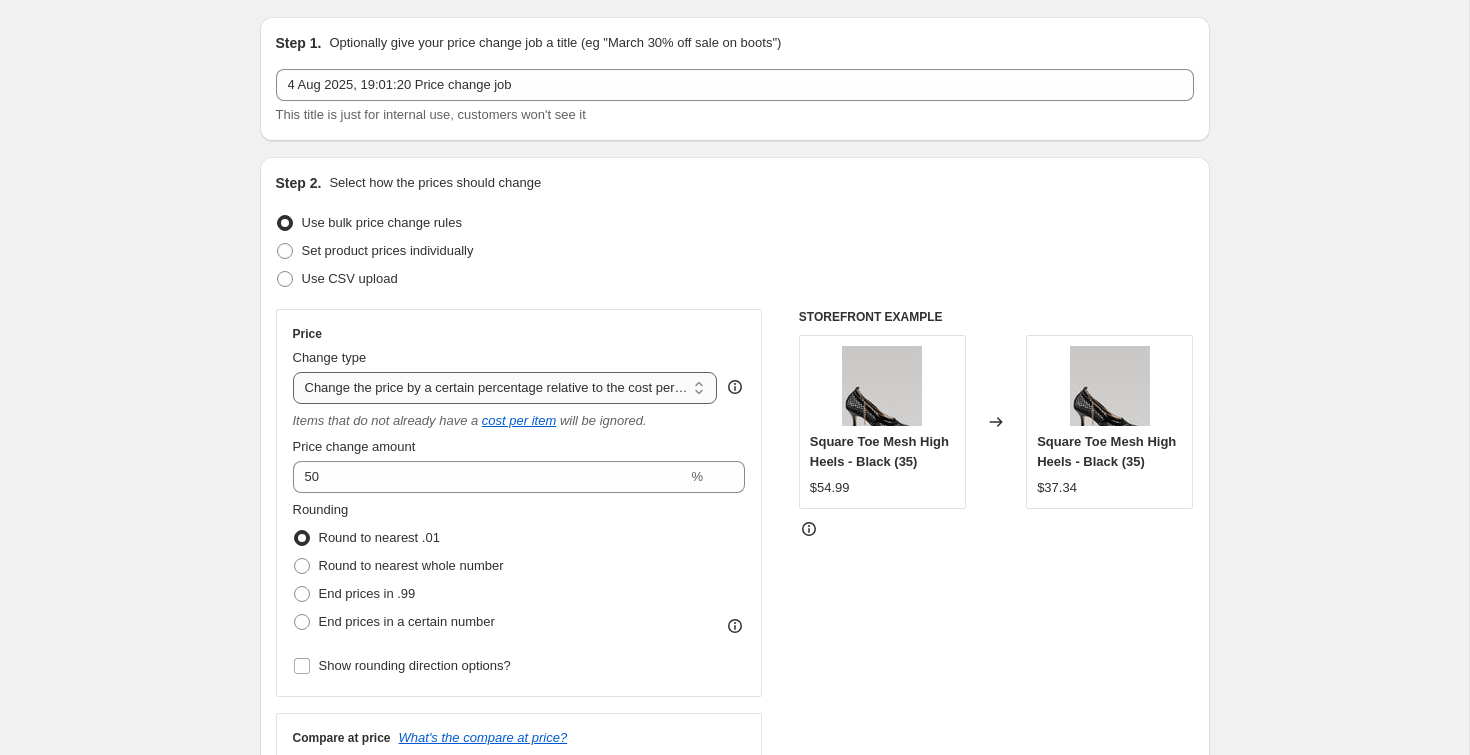 click on "Change the price to a certain amount Change the price by a certain amount Change the price by a certain percentage Change the price to the current compare at price (price before sale) Change the price by a certain amount relative to the compare at price Change the price by a certain percentage relative to the compare at price Don't change the price Change the price by a certain percentage relative to the cost per item Change price to certain cost margin" at bounding box center [505, 388] 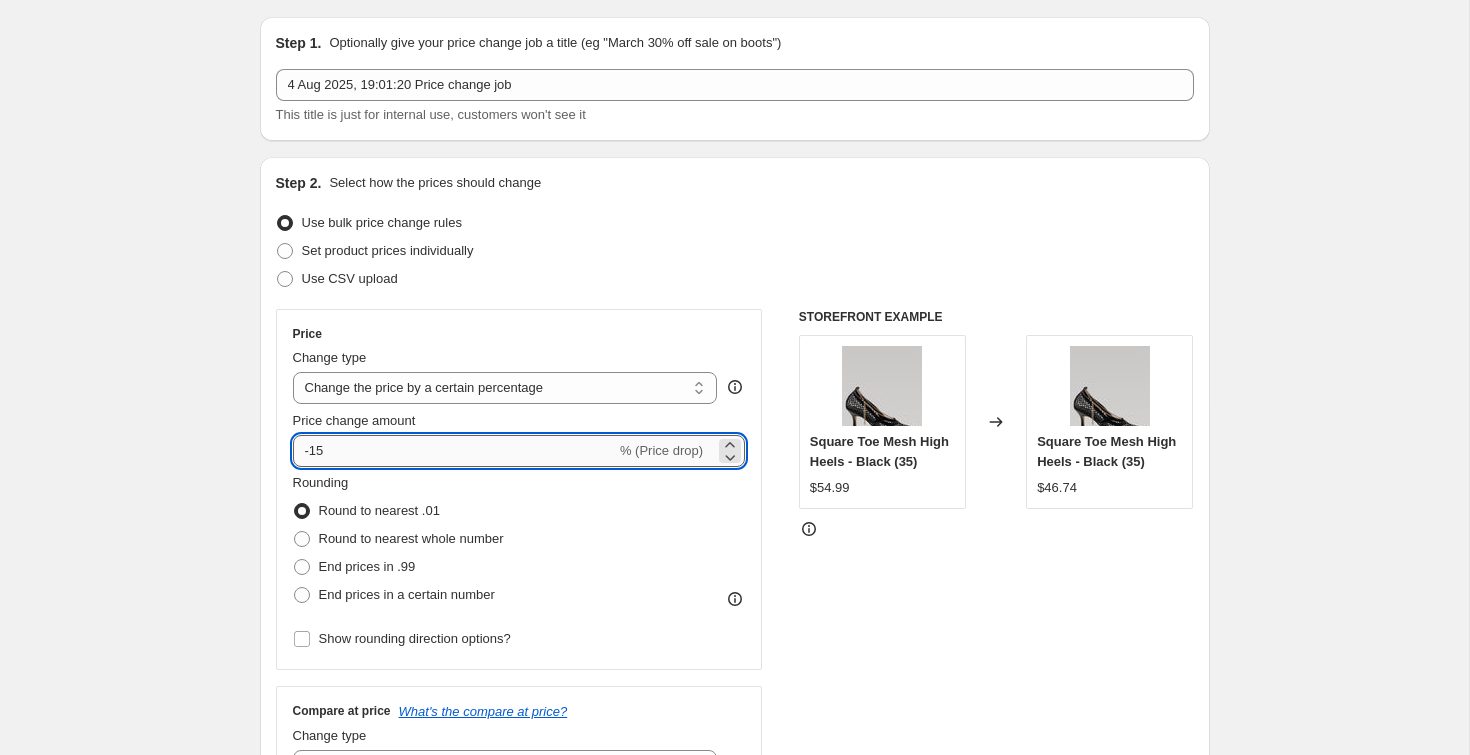 click on "-15" at bounding box center (454, 451) 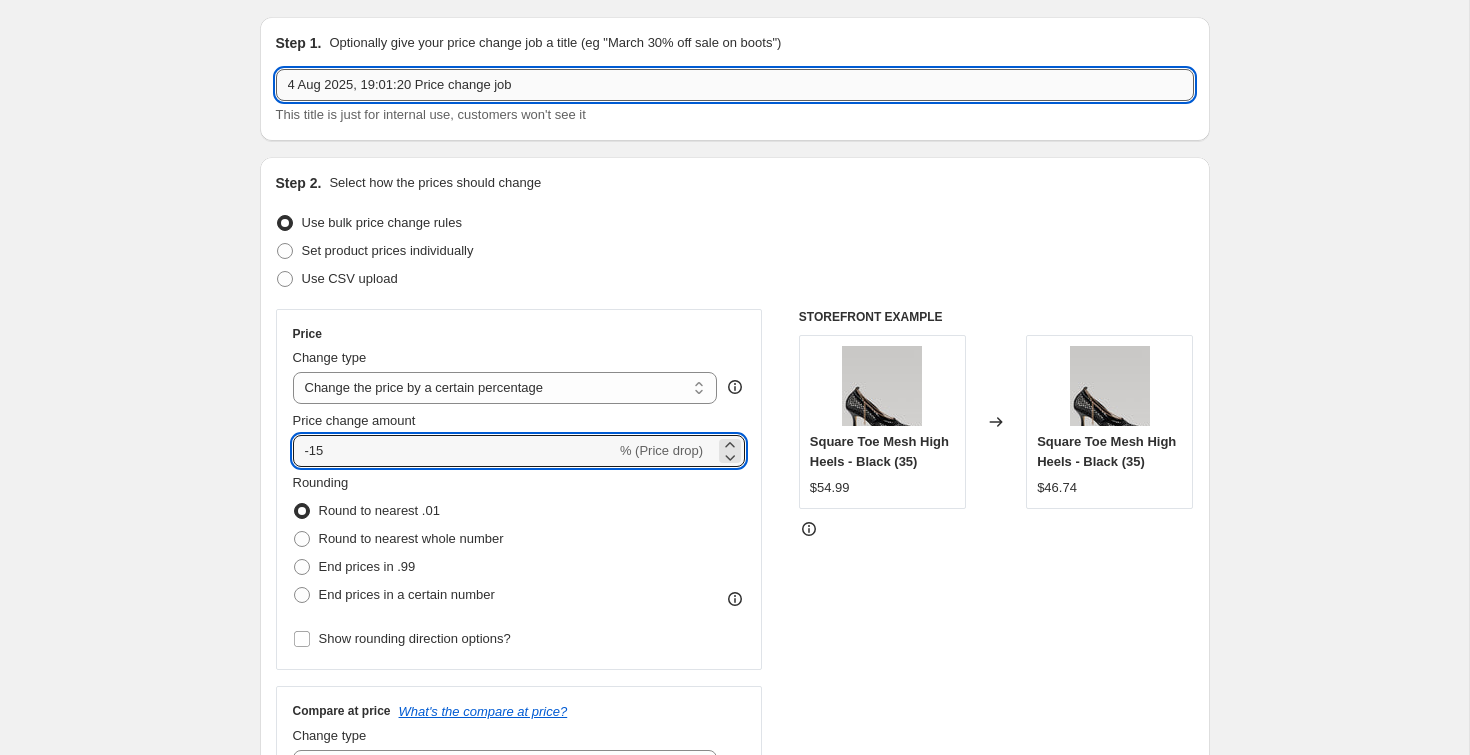 click on "4 Aug 2025, 19:01:20 Price change job" at bounding box center (735, 85) 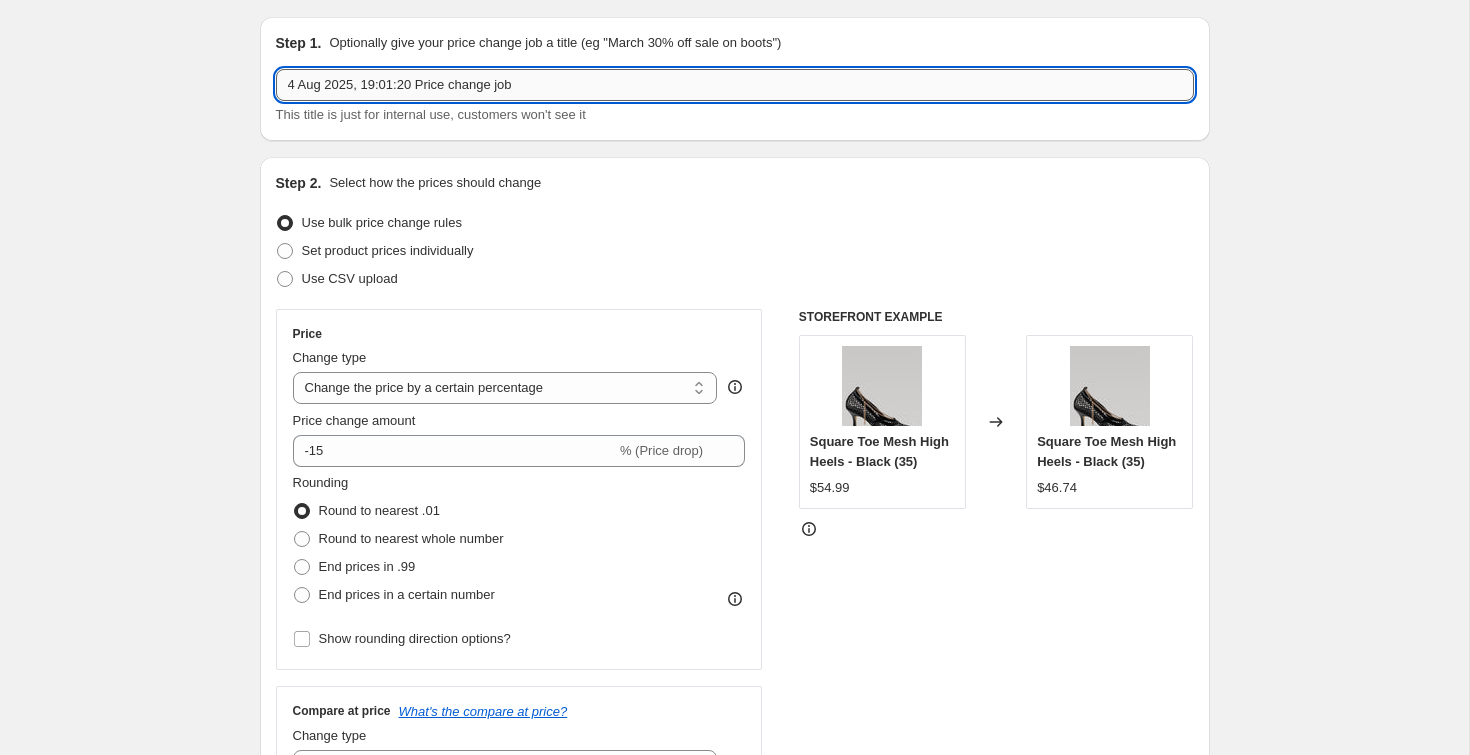 click on "4 Aug 2025, 19:01:20 Price change job" at bounding box center [735, 85] 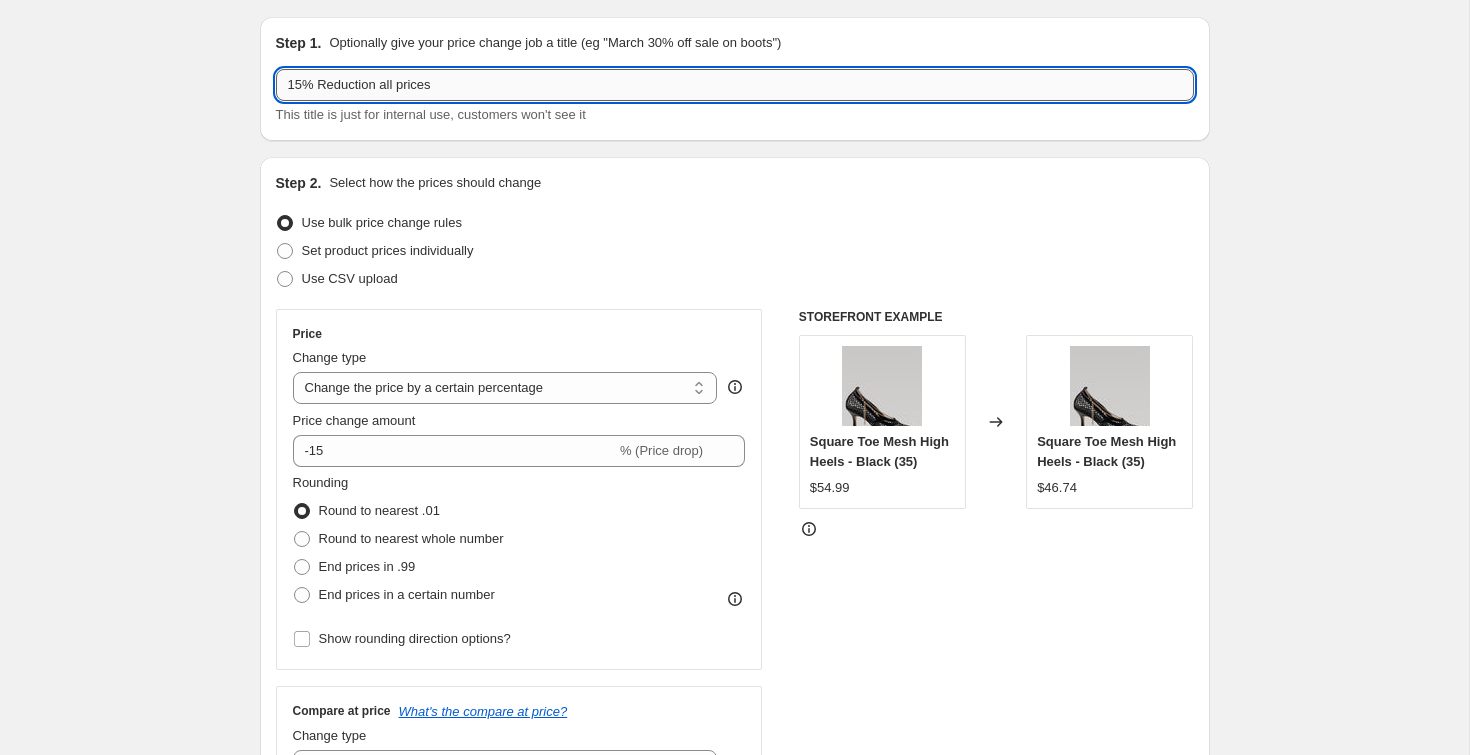 click on "15% Reduction all prices" at bounding box center [735, 85] 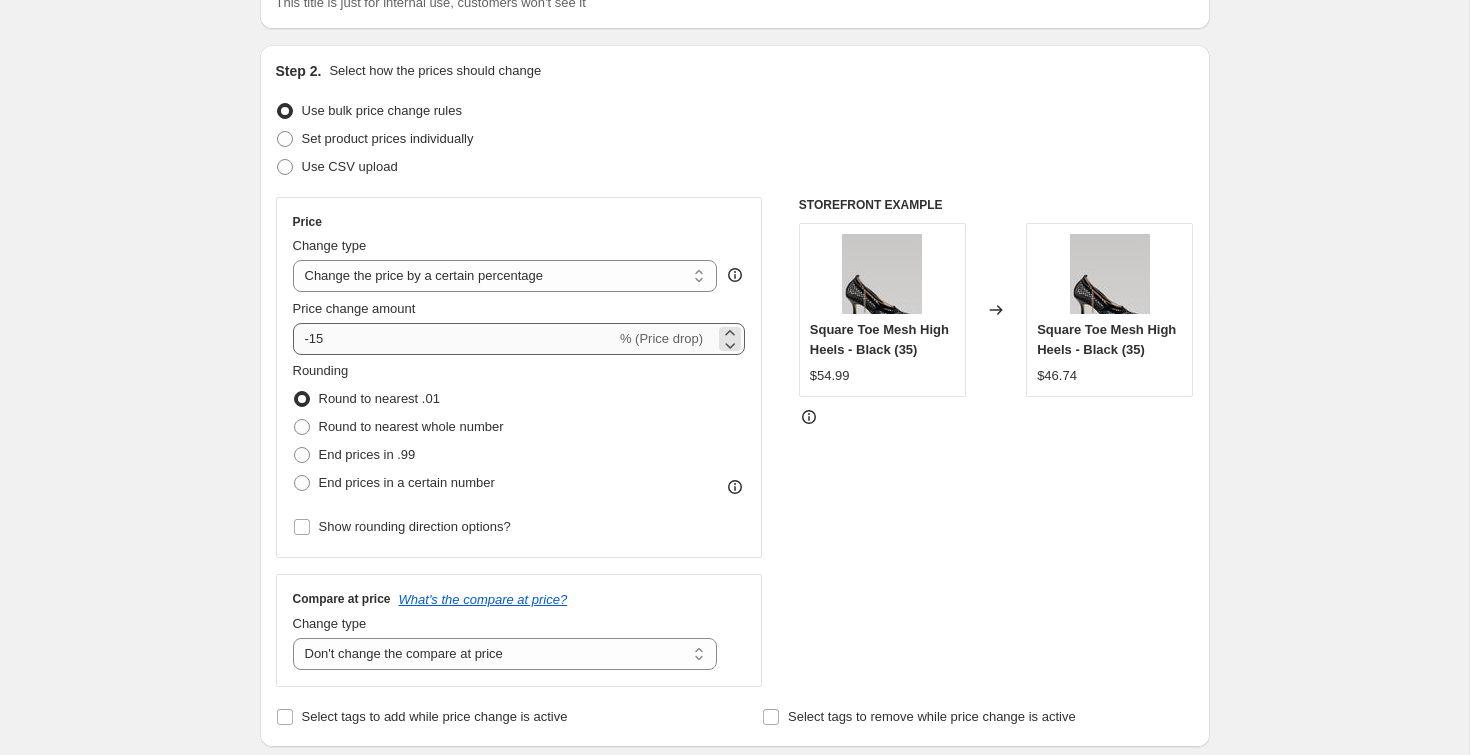 scroll, scrollTop: 195, scrollLeft: 0, axis: vertical 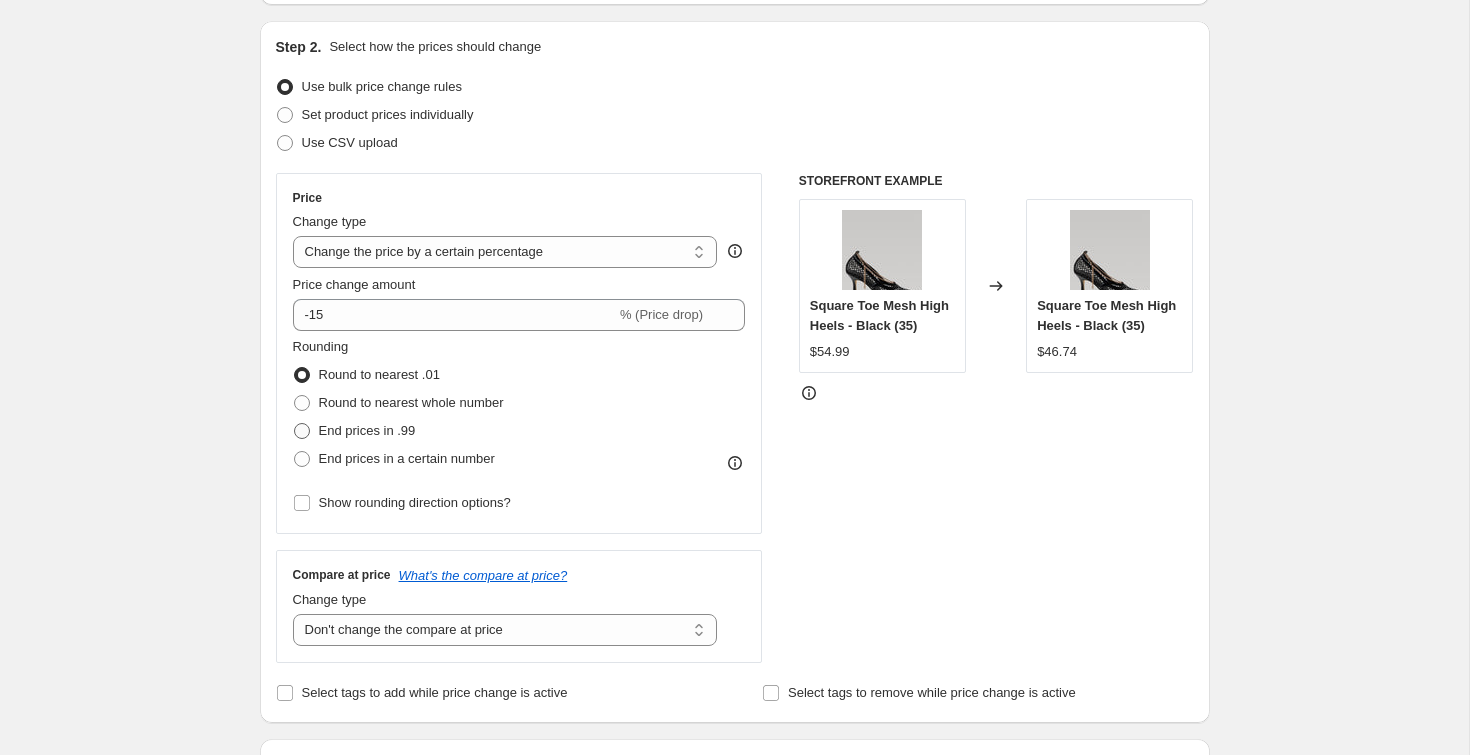 type on "15% Reduction all Items" 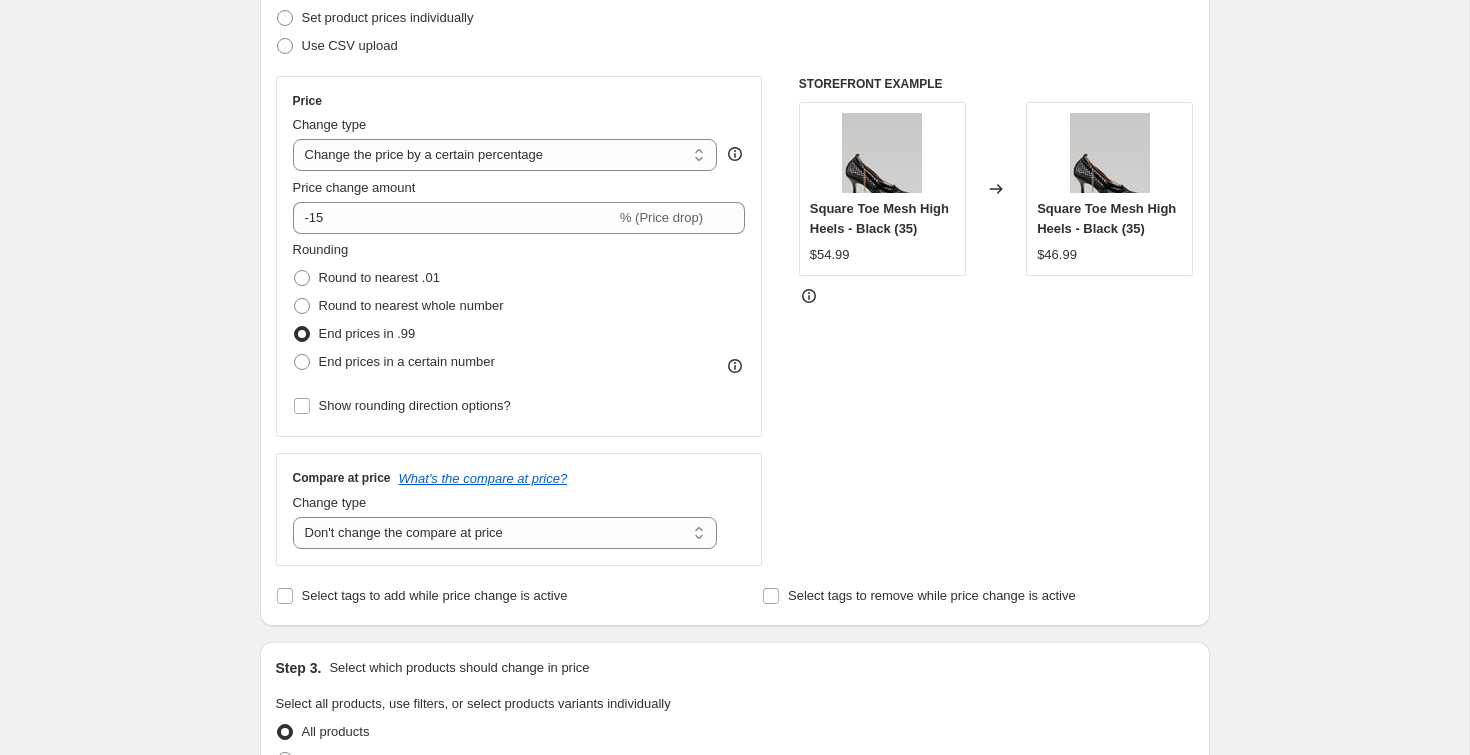 scroll, scrollTop: 330, scrollLeft: 0, axis: vertical 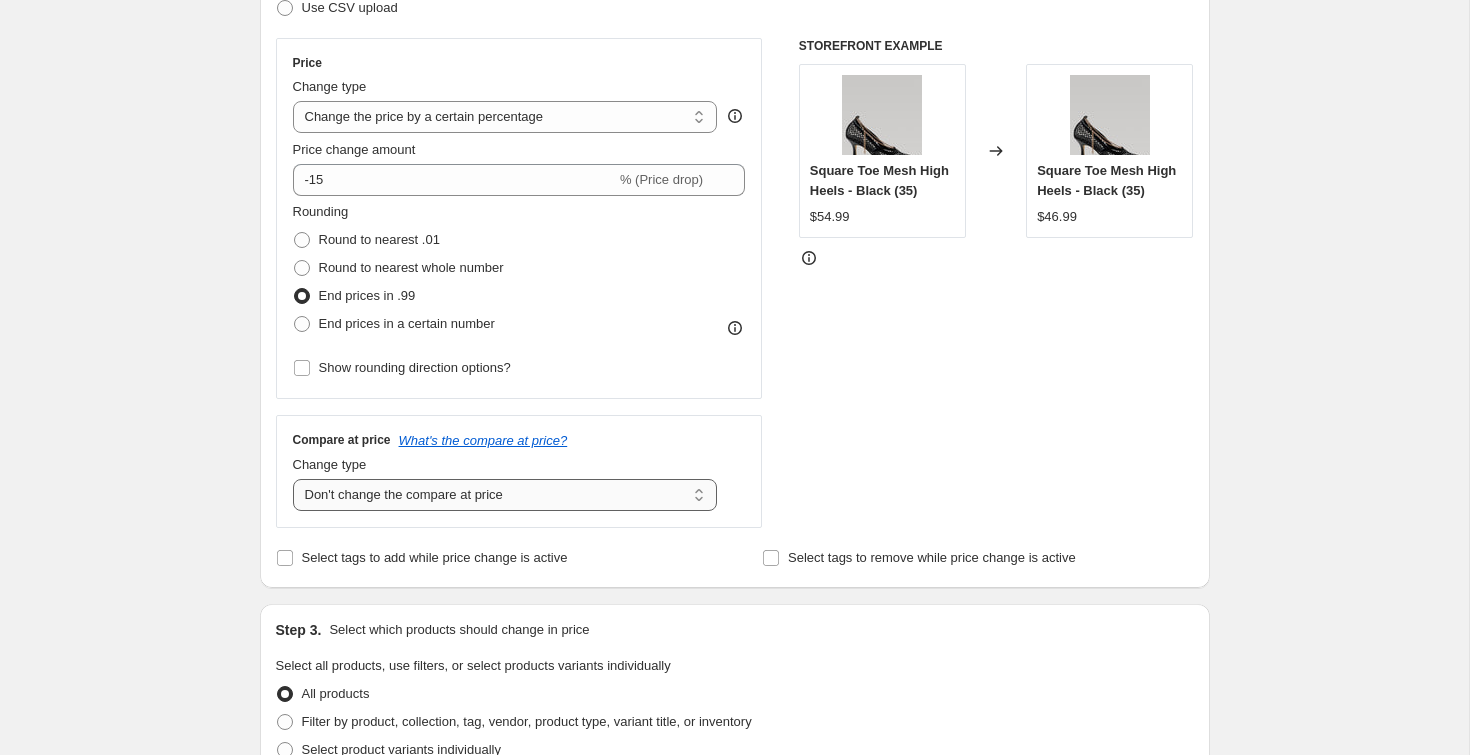 click on "Change the compare at price to the current price (sale) Change the compare at price to a certain amount Change the compare at price by a certain amount Change the compare at price by a certain percentage Change the compare at price by a certain amount relative to the actual price Change the compare at price by a certain percentage relative to the actual price Don't change the compare at price Remove the compare at price" at bounding box center (505, 495) 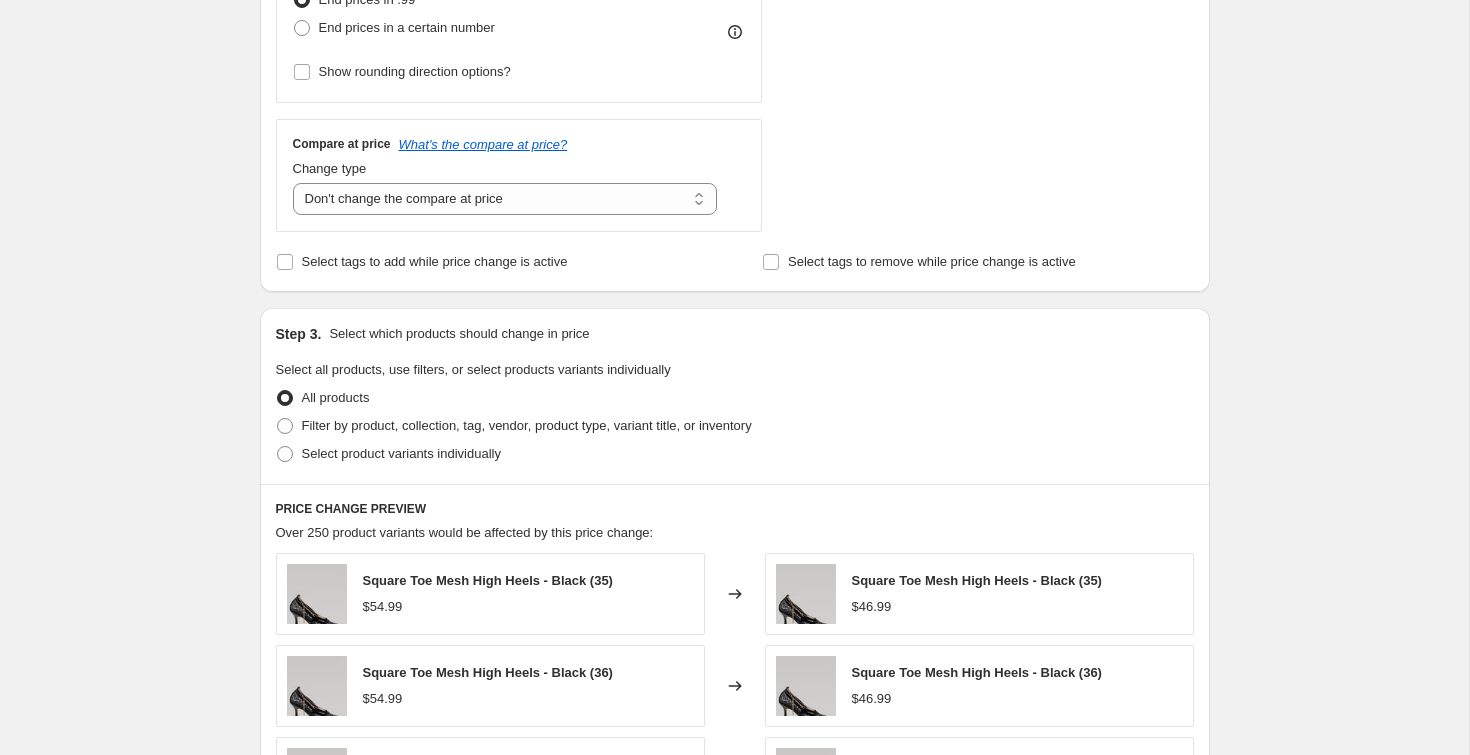 scroll, scrollTop: 583, scrollLeft: 0, axis: vertical 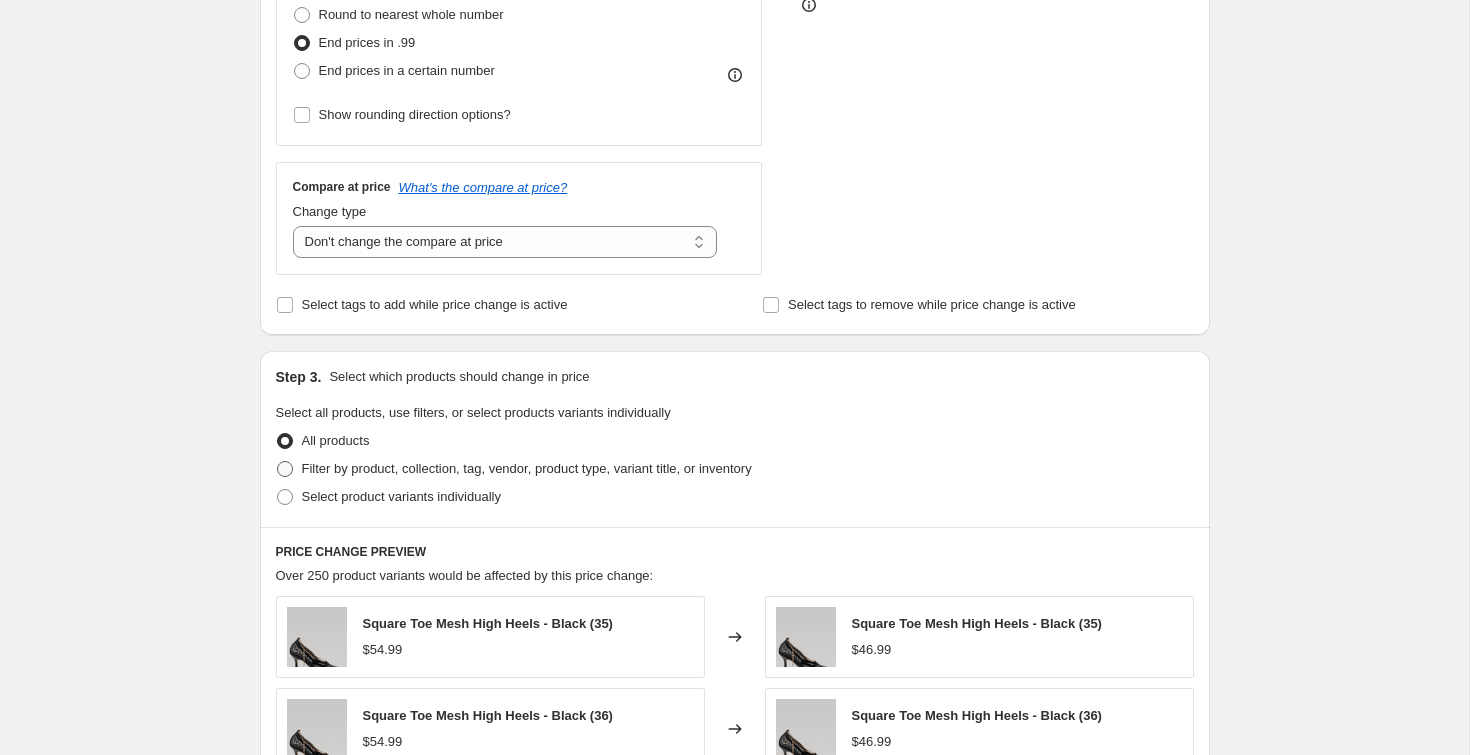 click on "Filter by product, collection, tag, vendor, product type, variant title, or inventory" at bounding box center [527, 468] 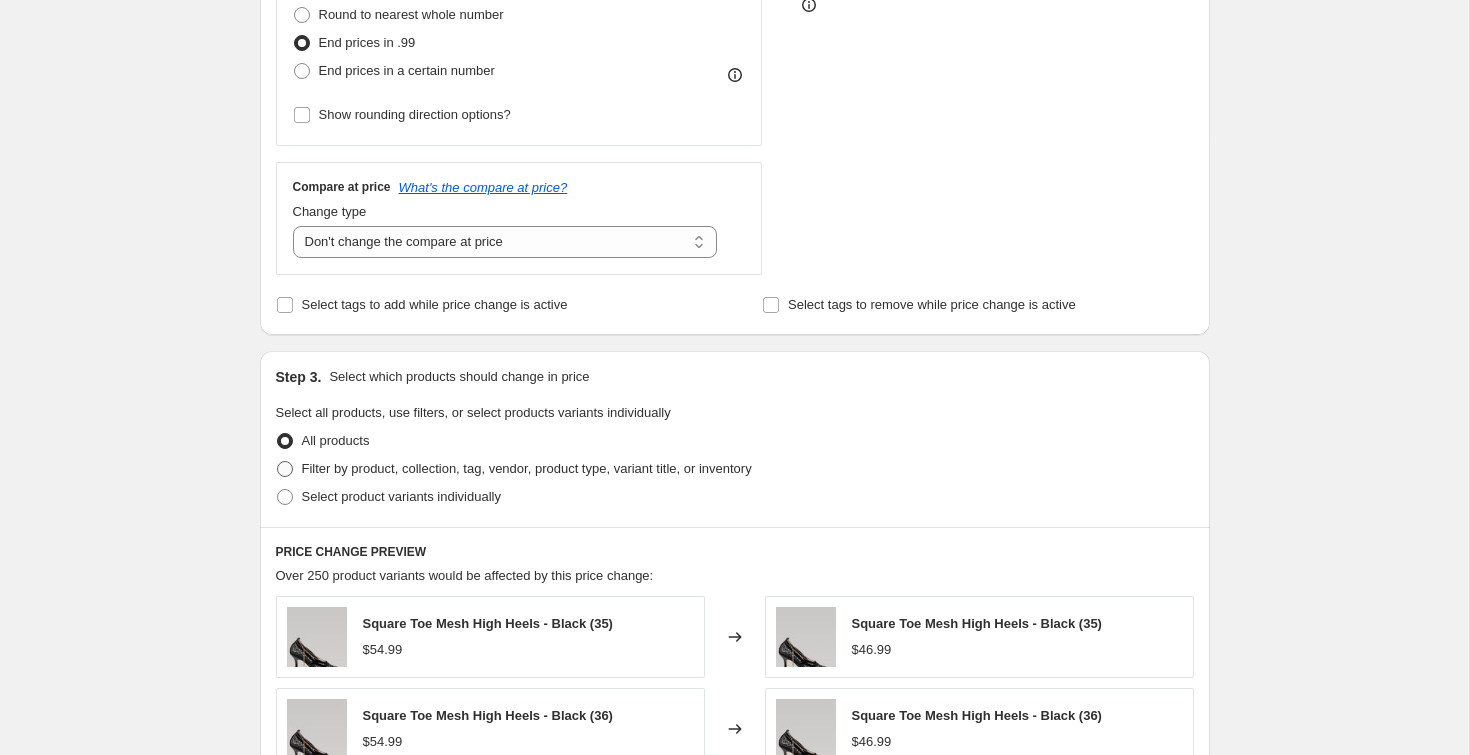 radio on "true" 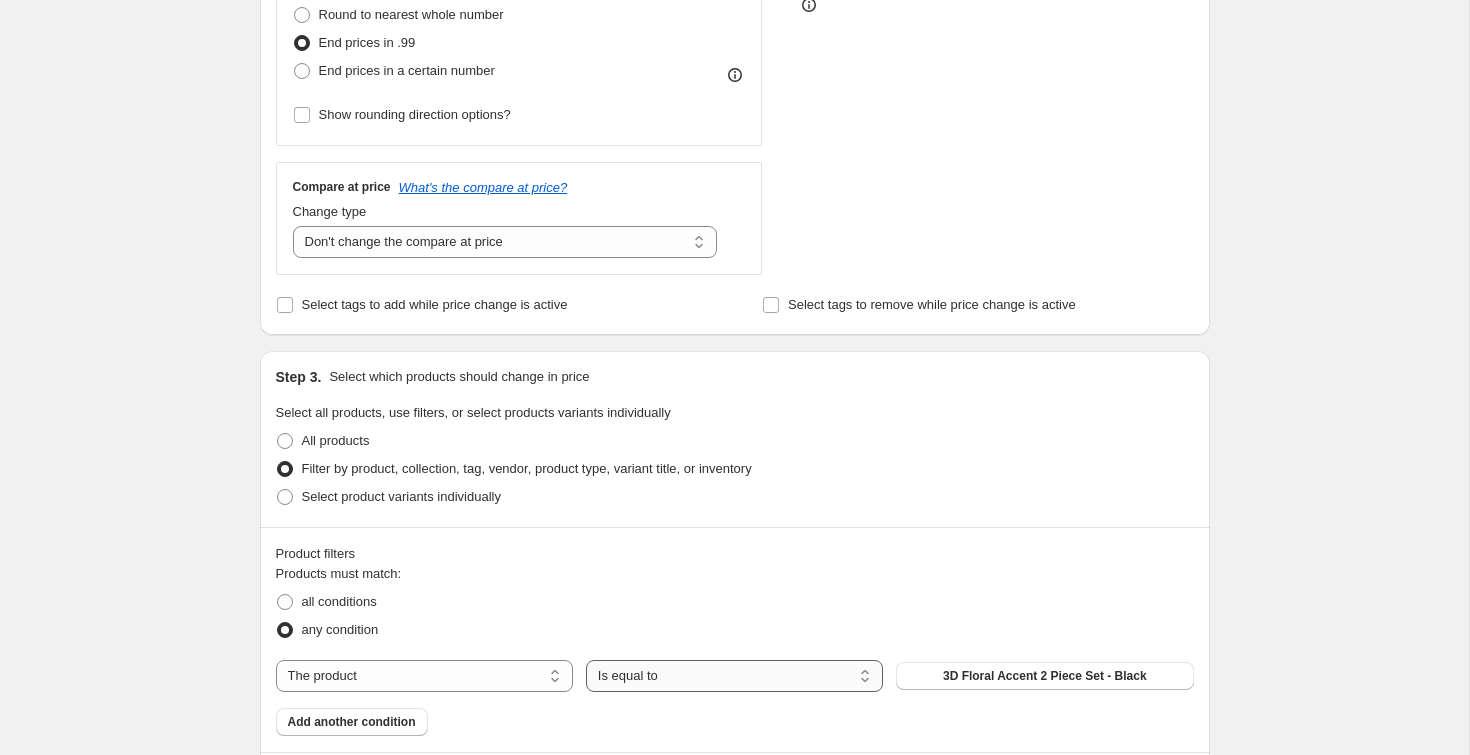 click on "Is equal to Is not equal to" at bounding box center [734, 676] 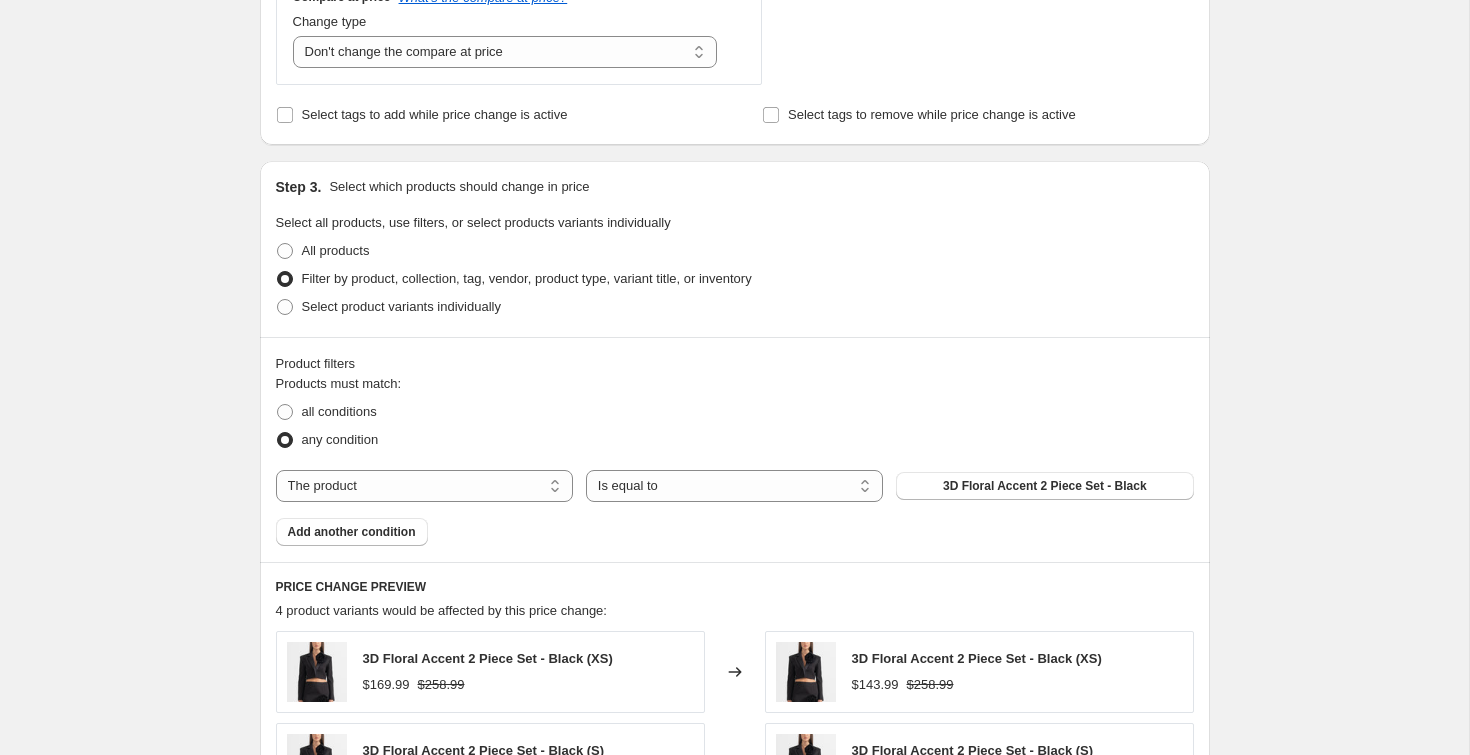 scroll, scrollTop: 789, scrollLeft: 0, axis: vertical 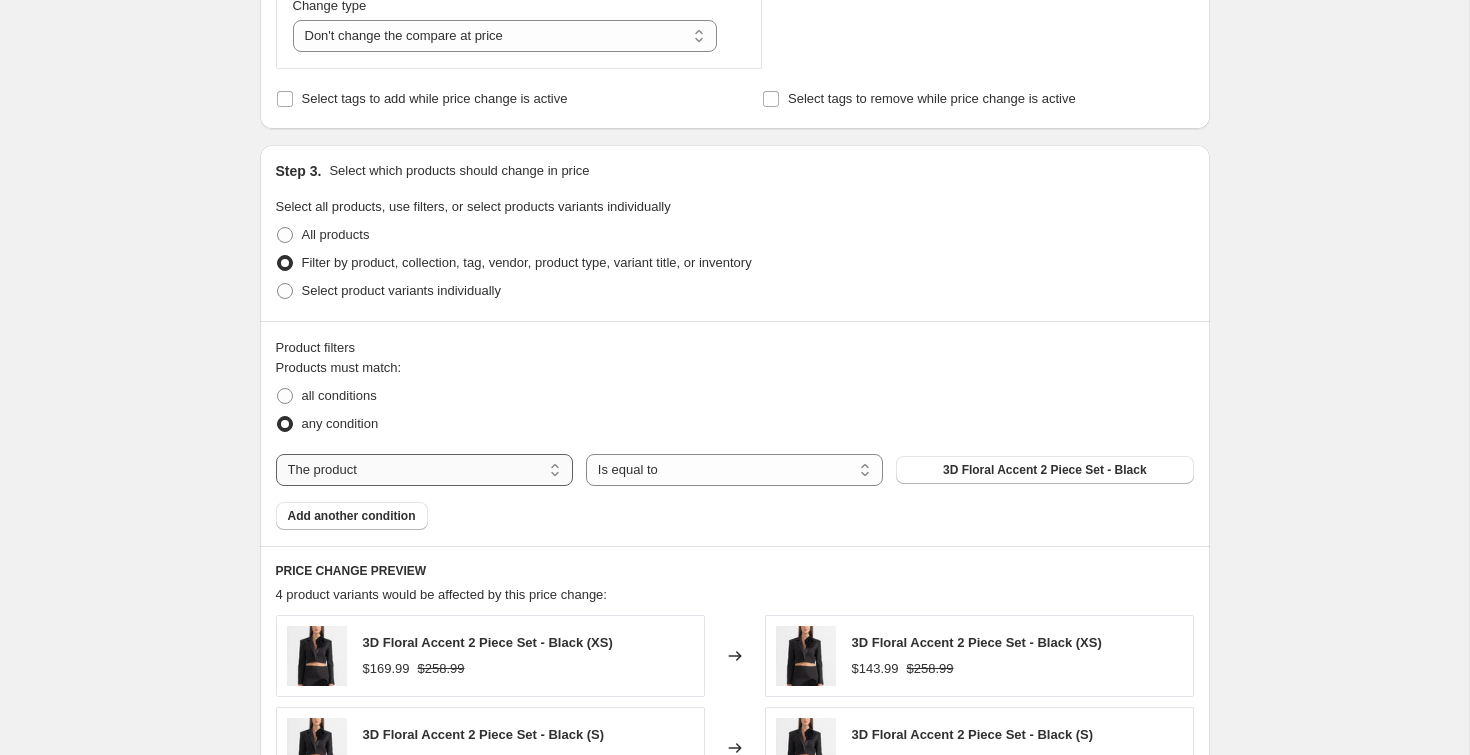 click on "The product The product's collection The product's tag The product's vendor The product's type The product's status The variant's title Inventory quantity" at bounding box center (424, 470) 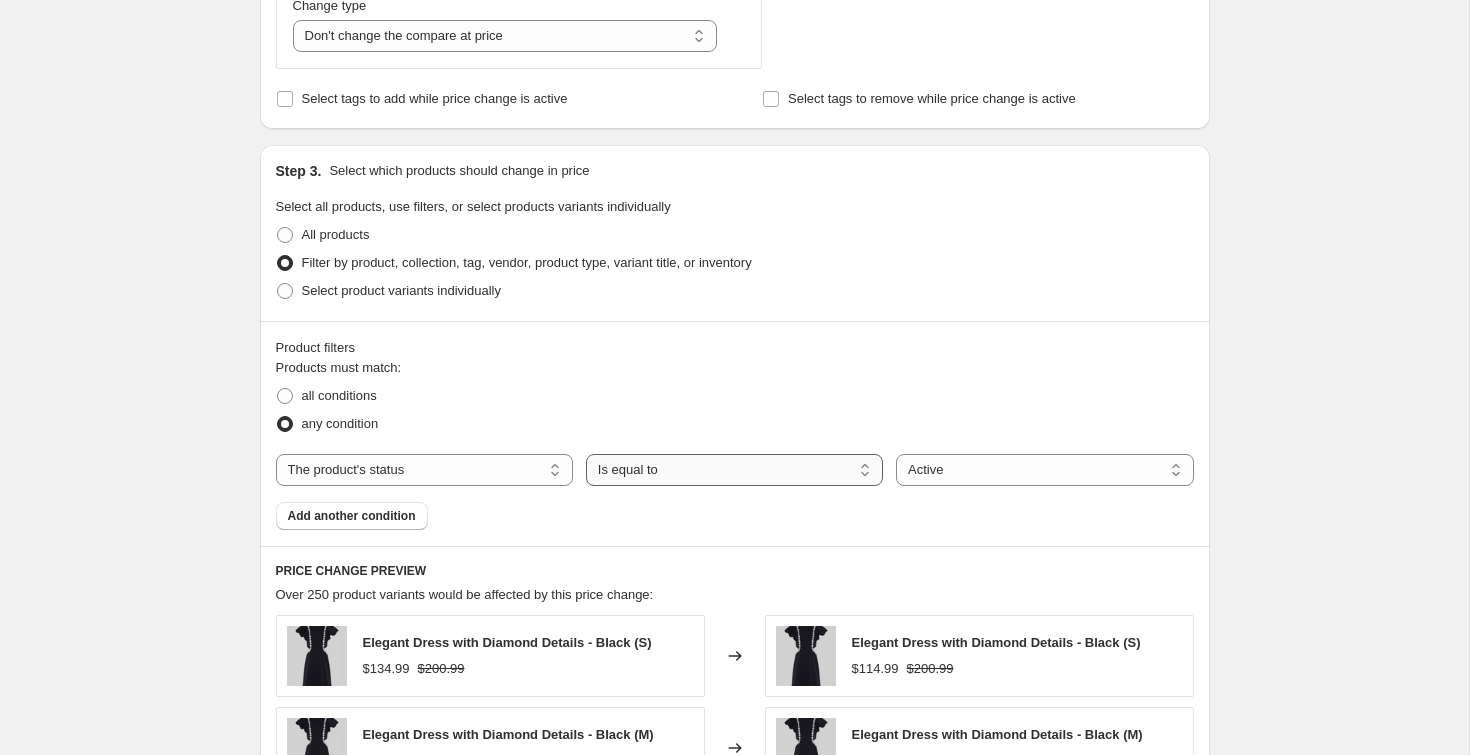 click on "Is equal to Is not equal to" at bounding box center [734, 470] 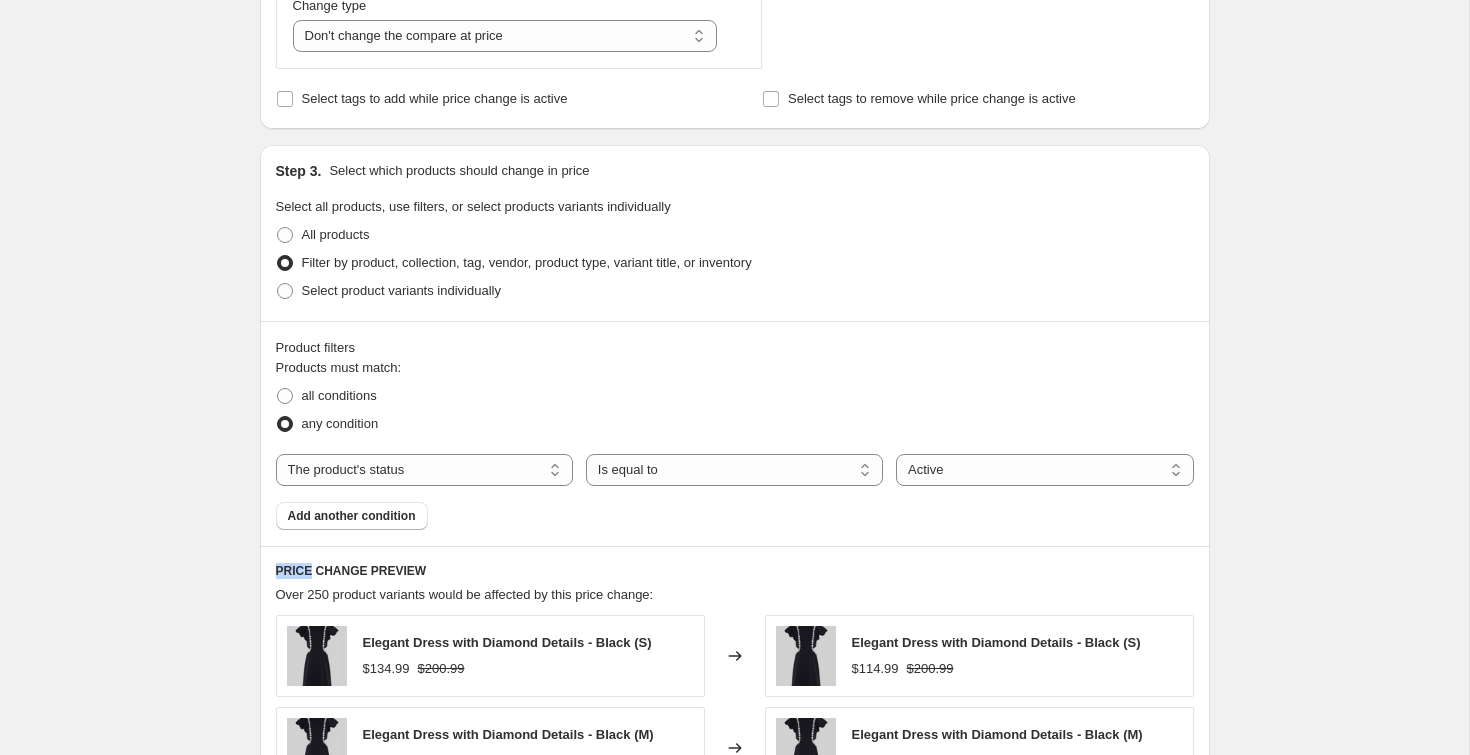 click on "Products must match: all conditions any condition The product The product's collection The product's tag The product's vendor The product's type The product's status The variant's title Inventory quantity The product's status Is equal to Is not equal to Is equal to Active Draft Archived Active Add another condition" at bounding box center (735, 444) 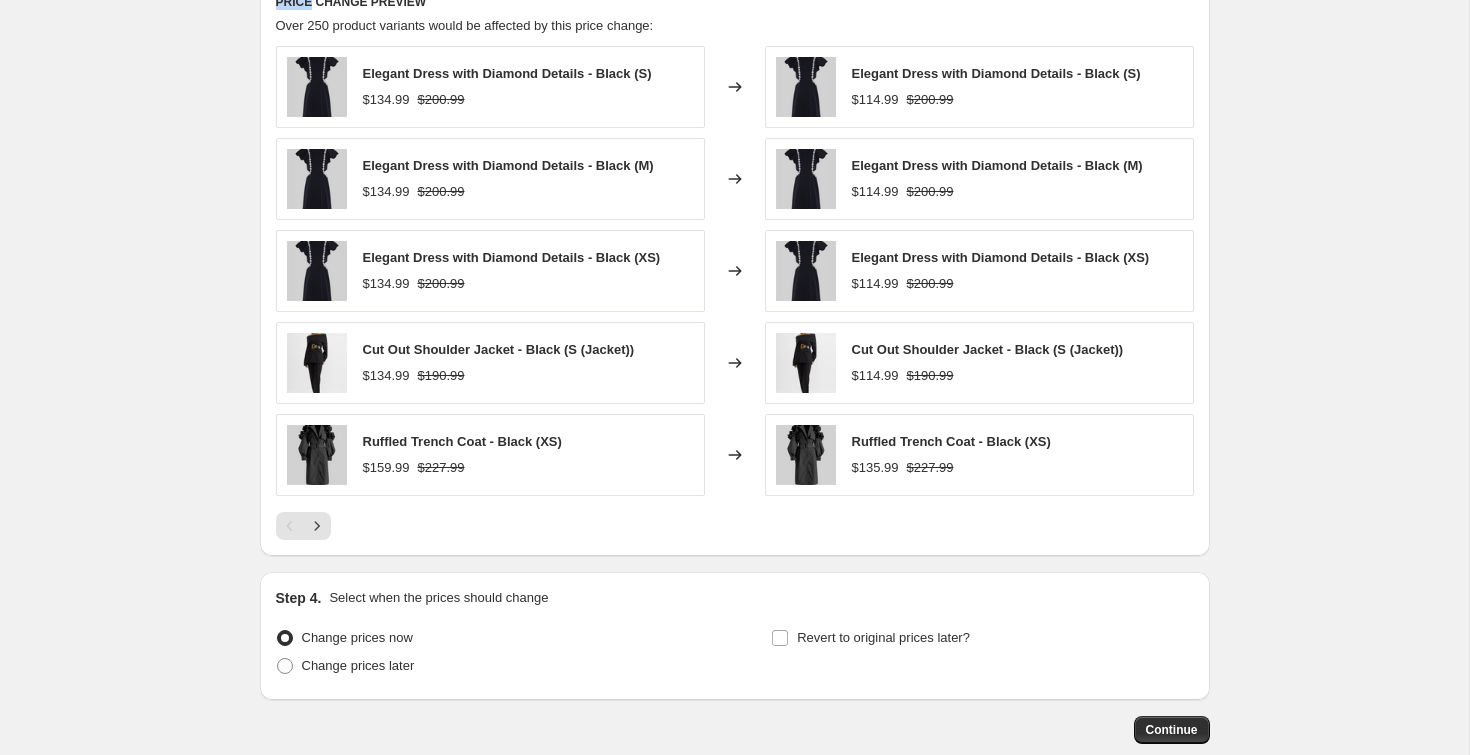 scroll, scrollTop: 1469, scrollLeft: 0, axis: vertical 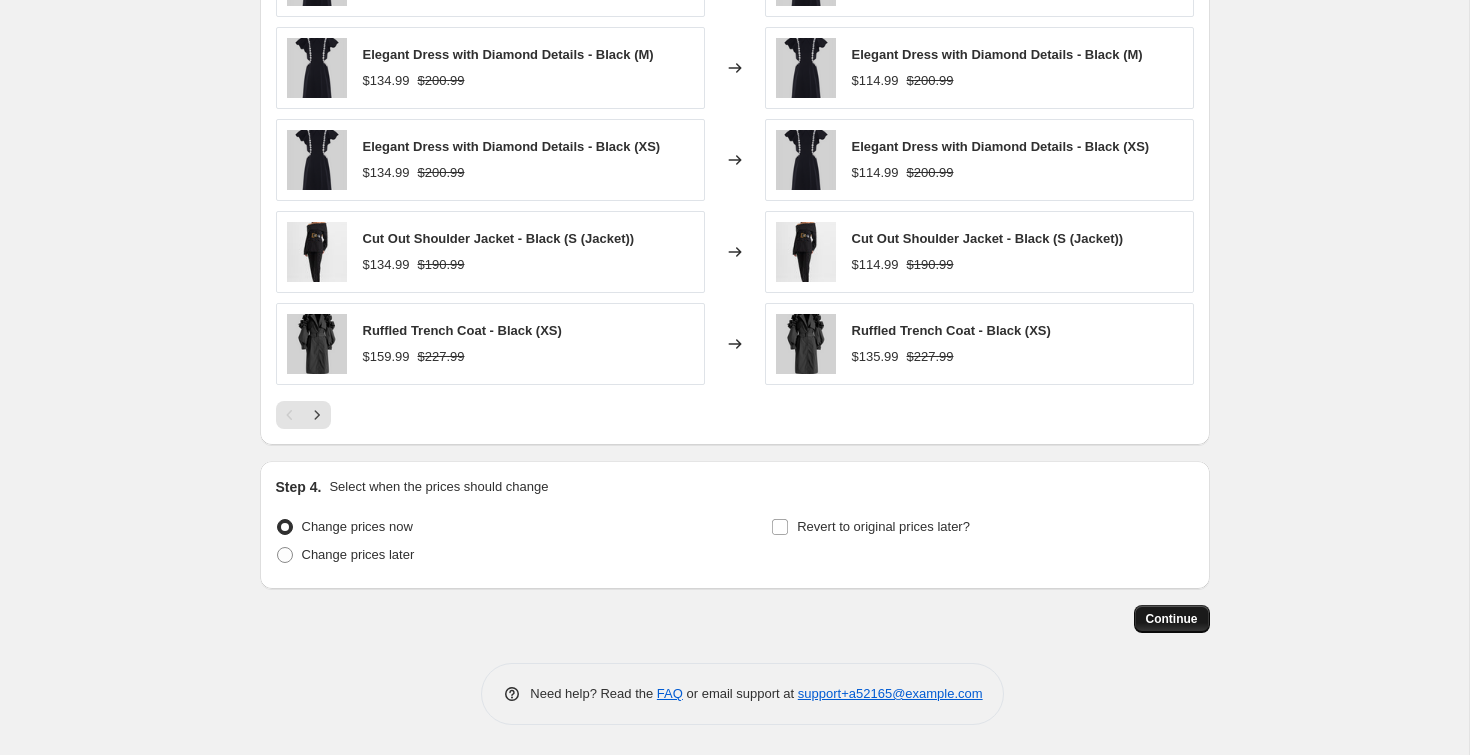 click on "Continue" at bounding box center [1172, 619] 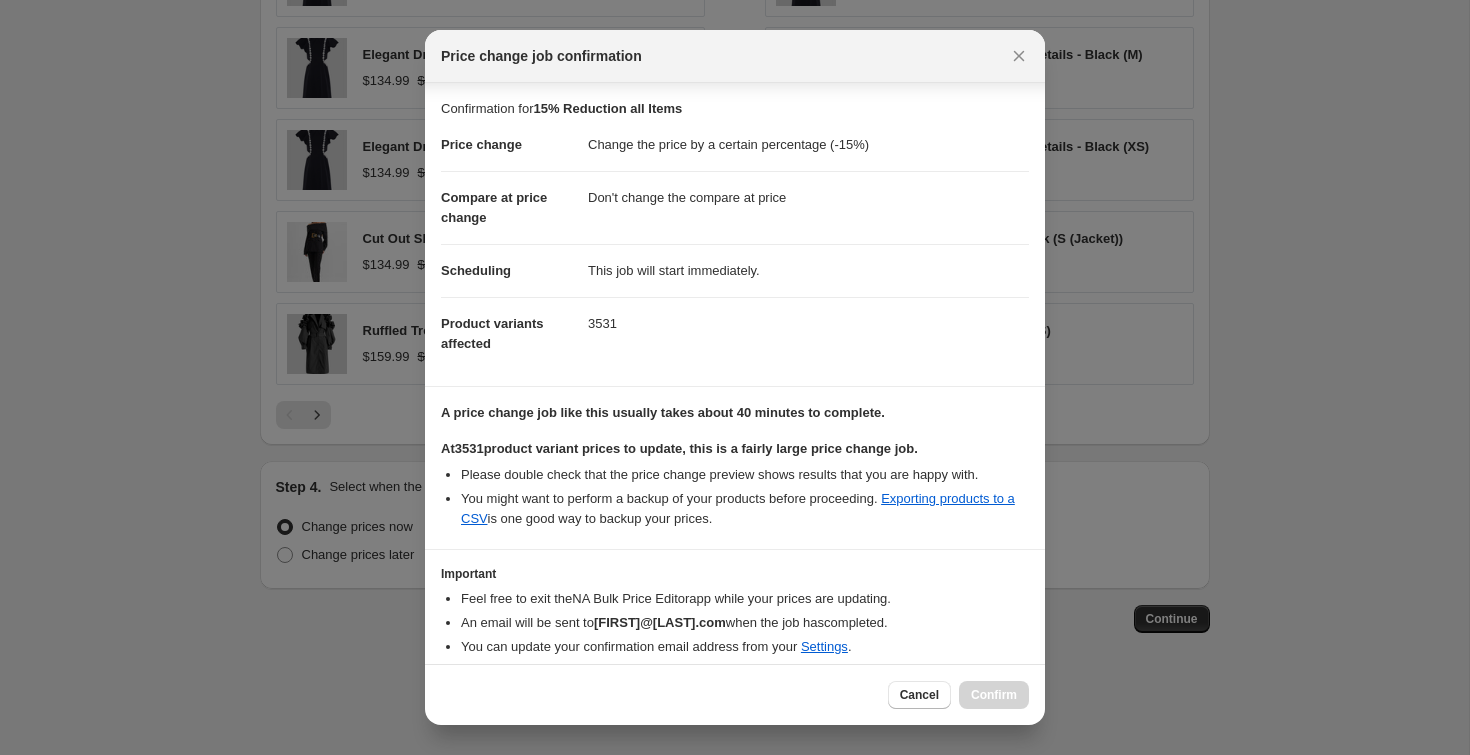 scroll, scrollTop: 74, scrollLeft: 0, axis: vertical 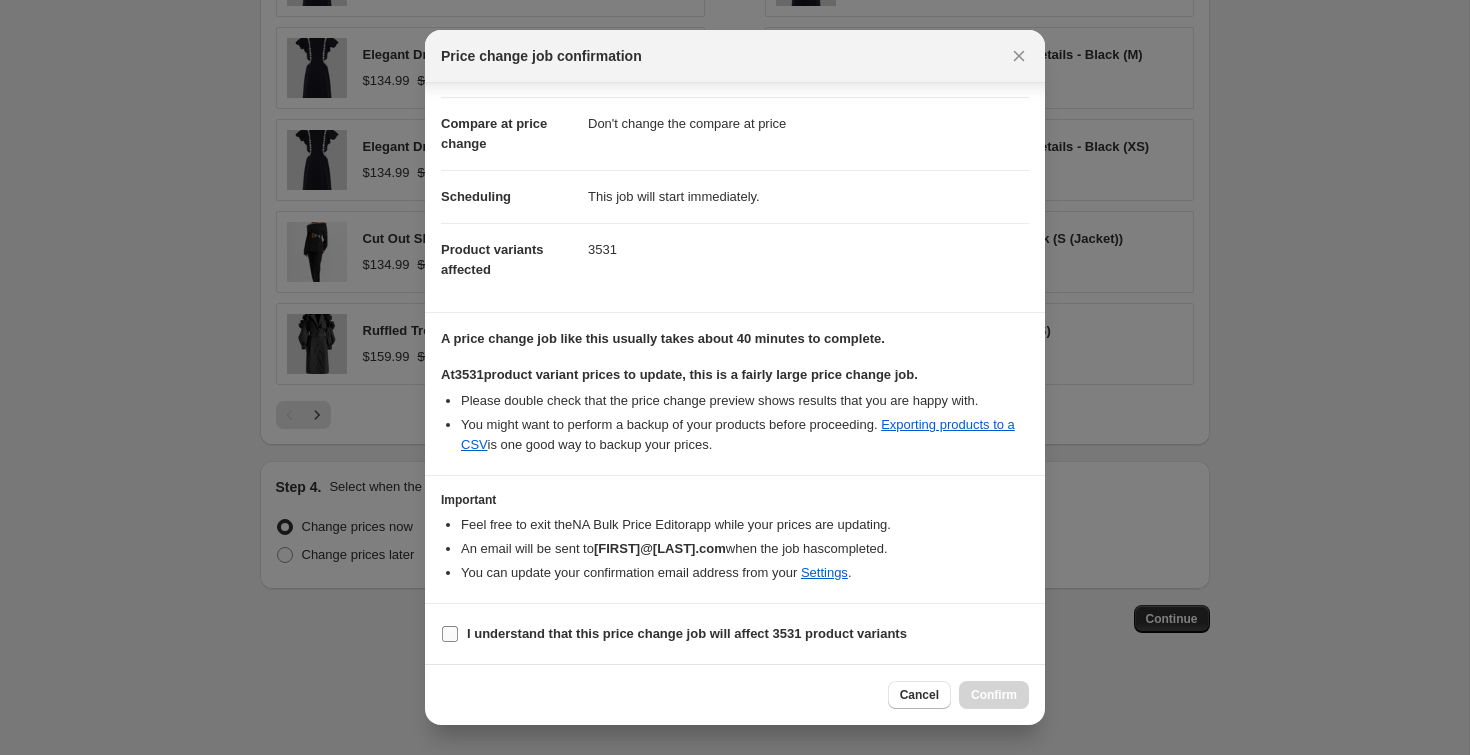 click on "I understand that this price change job will affect 3531 product variants" at bounding box center (687, 634) 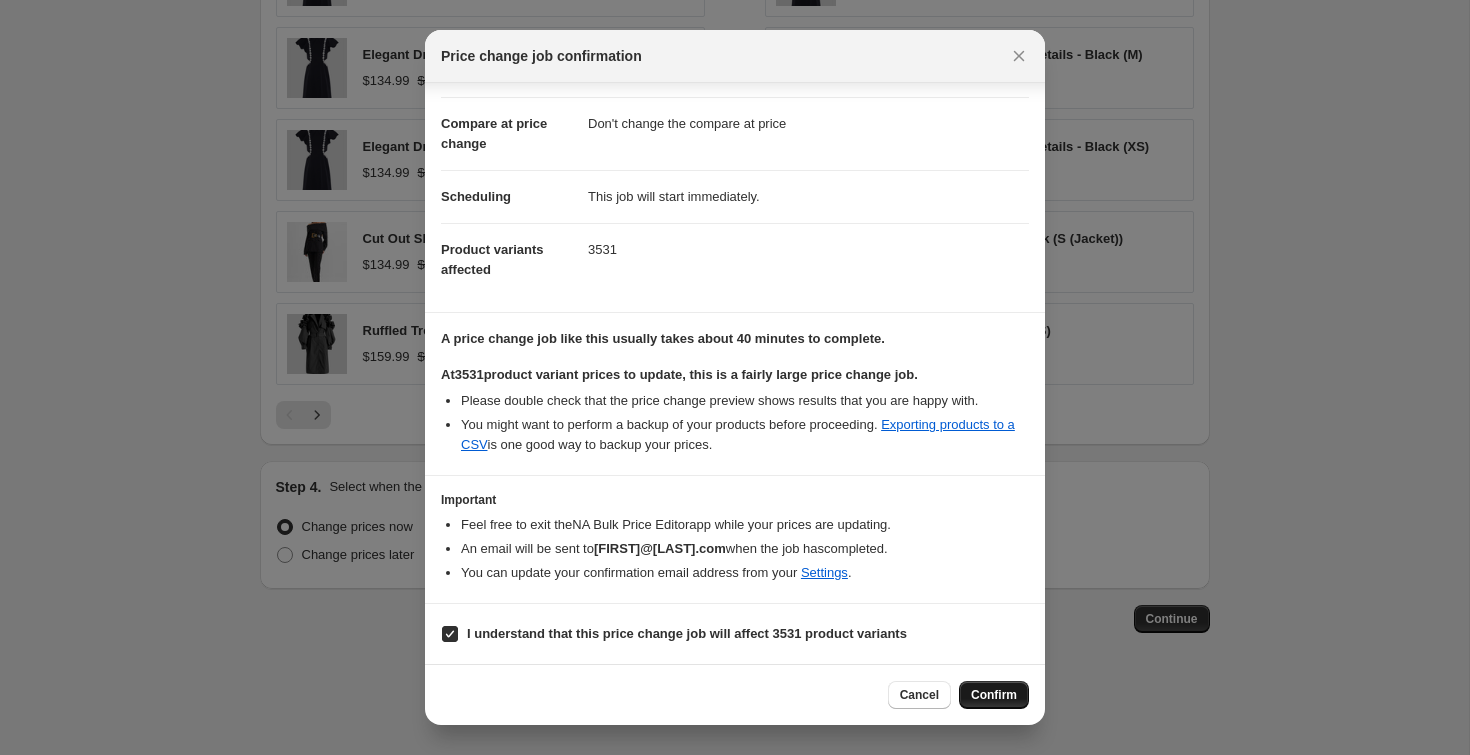 click on "Confirm" at bounding box center (994, 695) 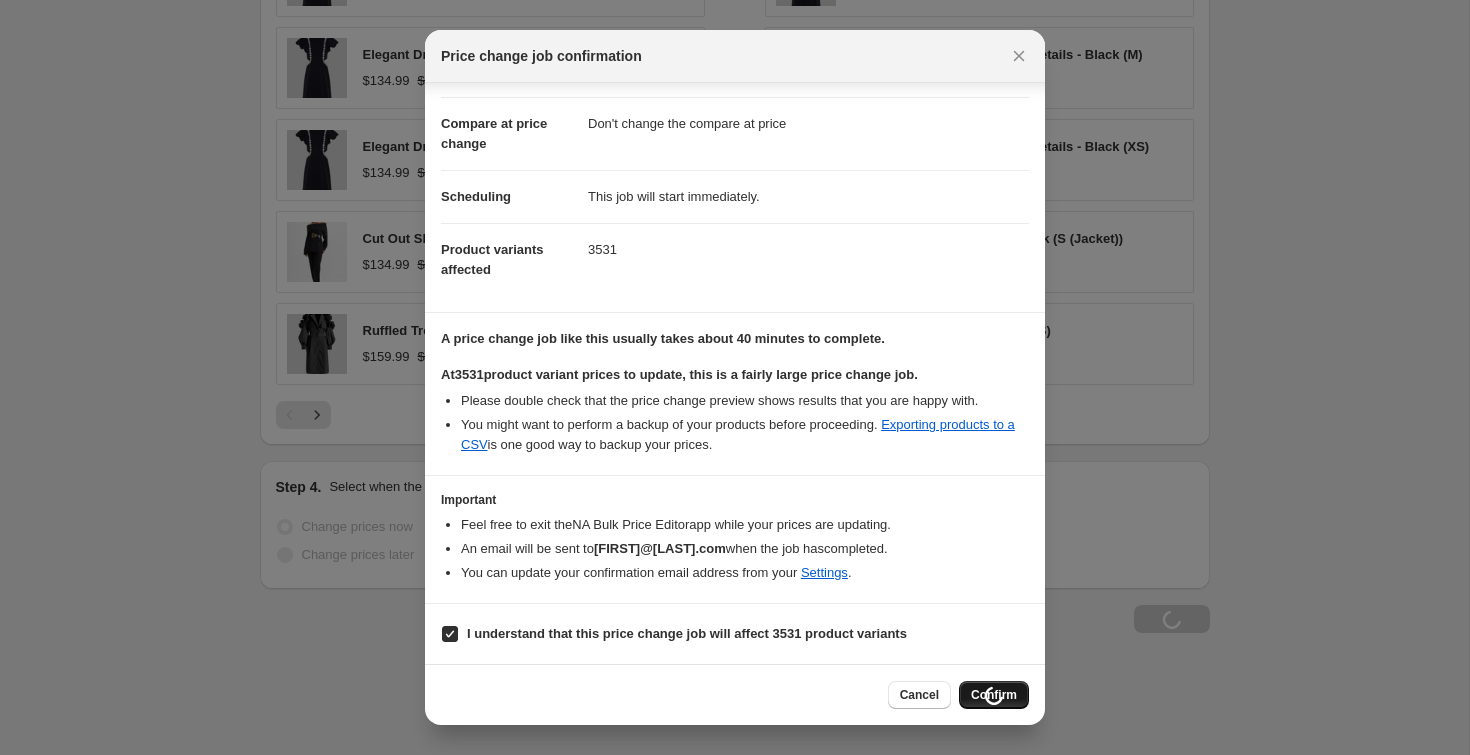 scroll, scrollTop: 1537, scrollLeft: 0, axis: vertical 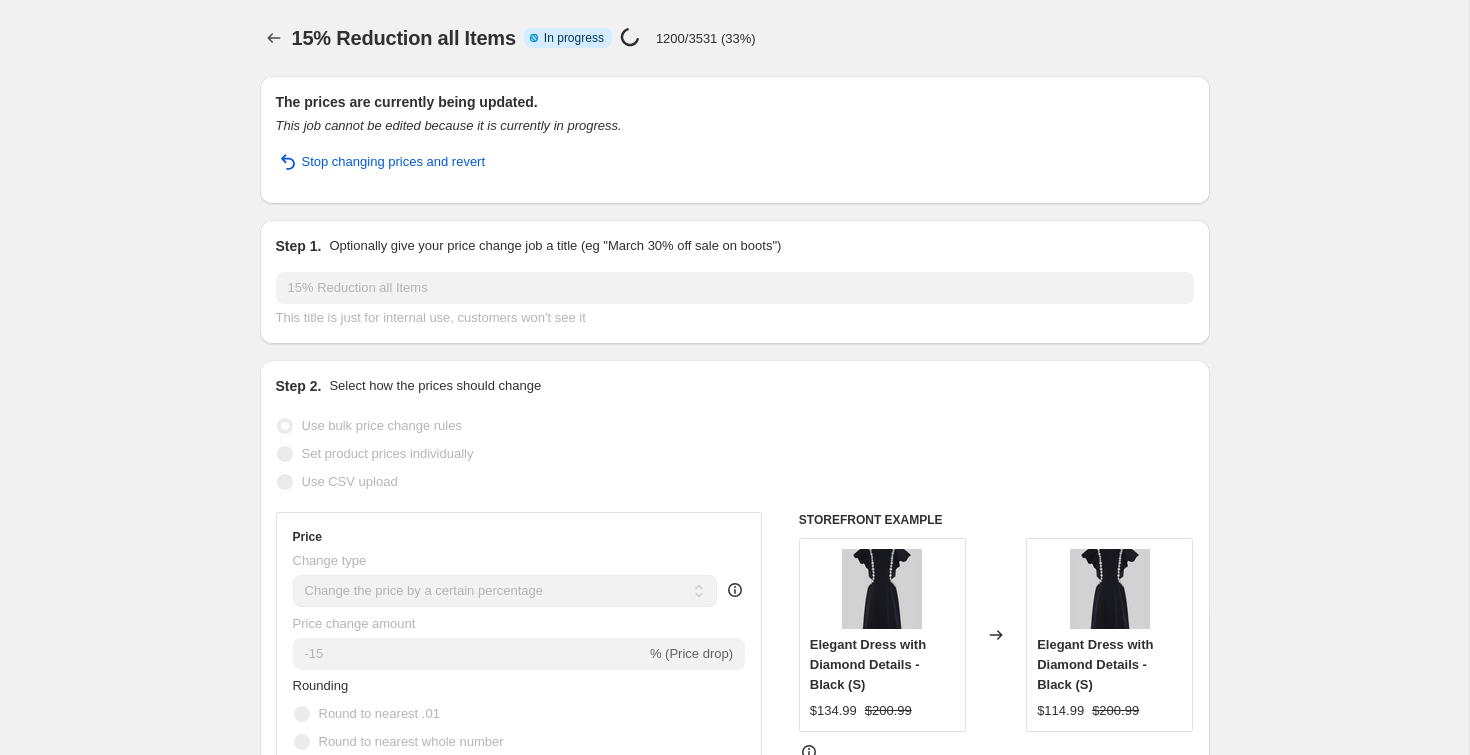 click on "Price change job in progress... 1200/3531 (33%)" at bounding box center (688, 38) 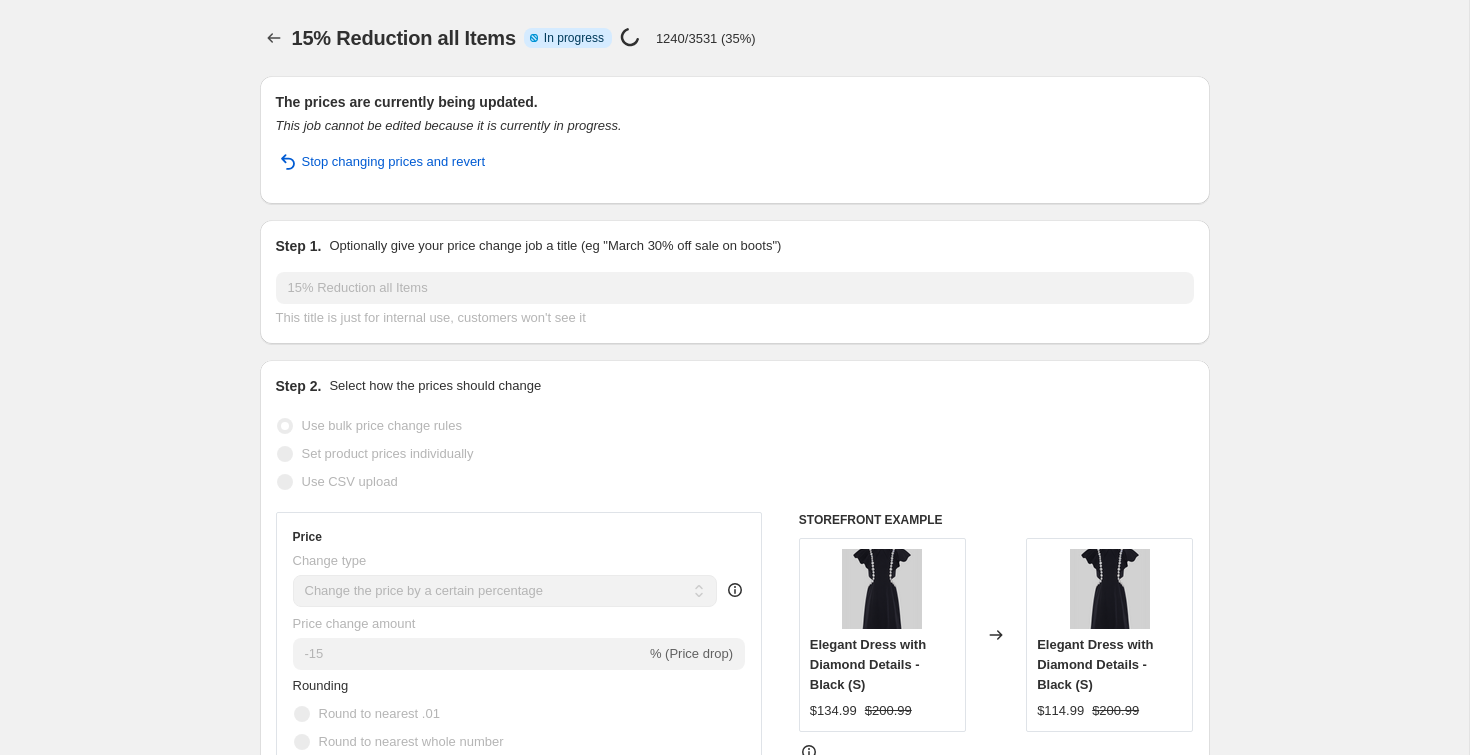 click on "1240/3531 (35%)" at bounding box center [706, 38] 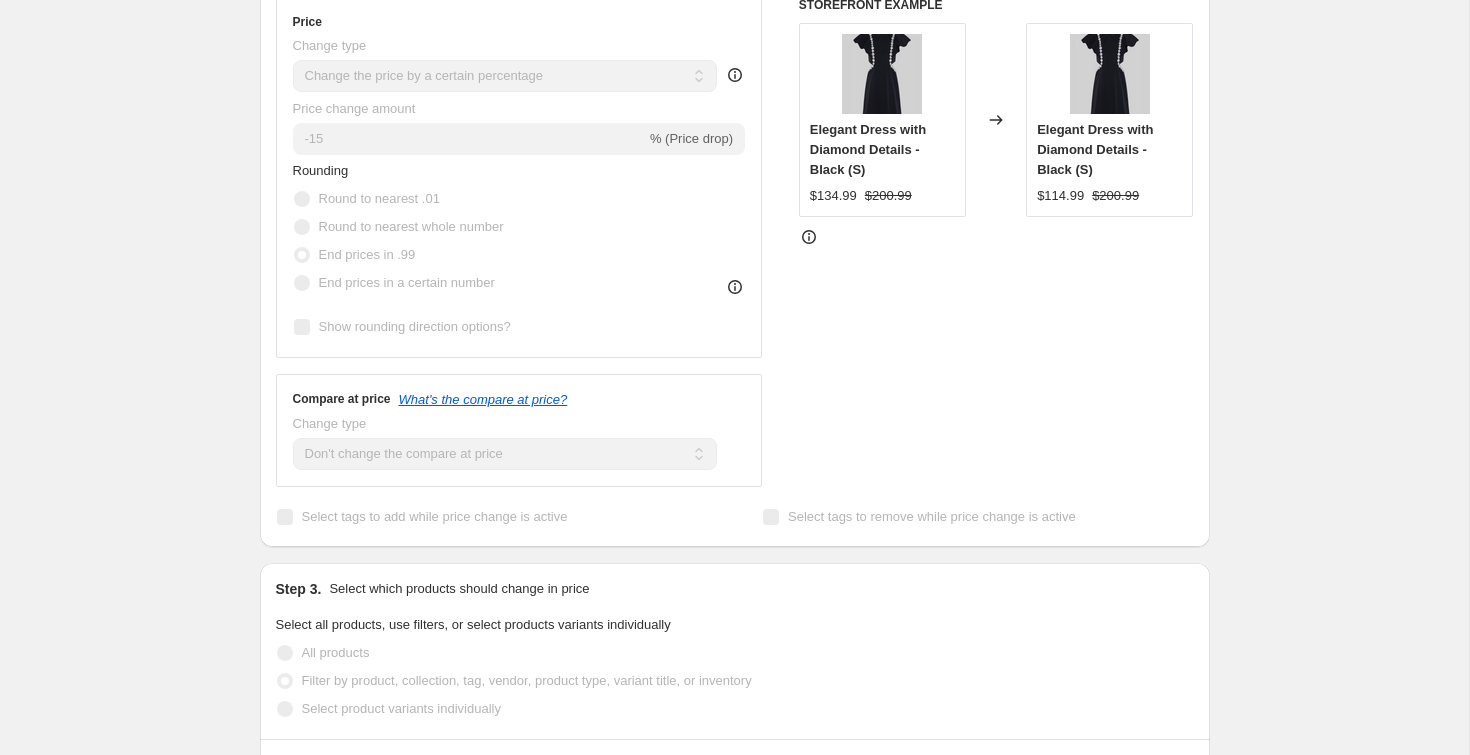 scroll, scrollTop: 0, scrollLeft: 0, axis: both 